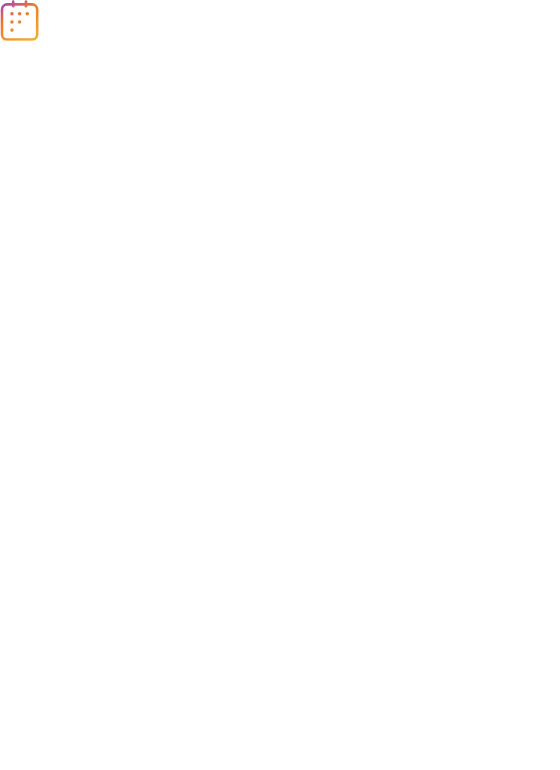 scroll, scrollTop: 0, scrollLeft: 0, axis: both 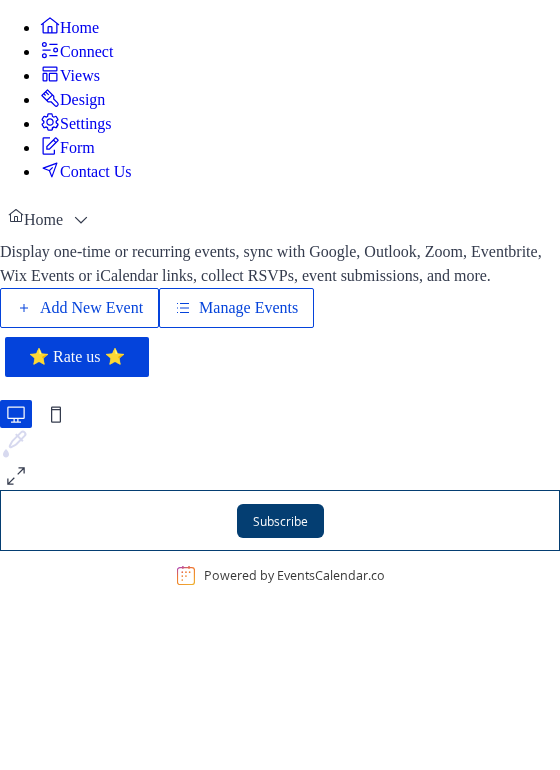 click on "Connect" at bounding box center (86, 52) 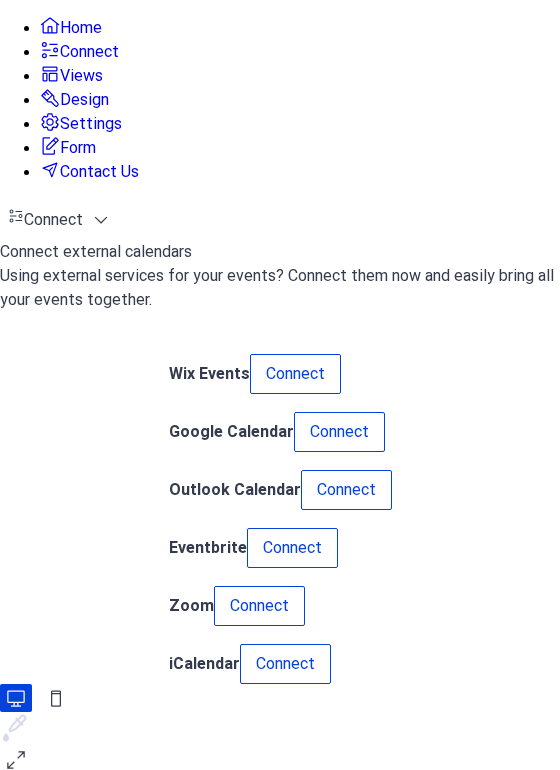 click on "Connect" at bounding box center [339, 432] 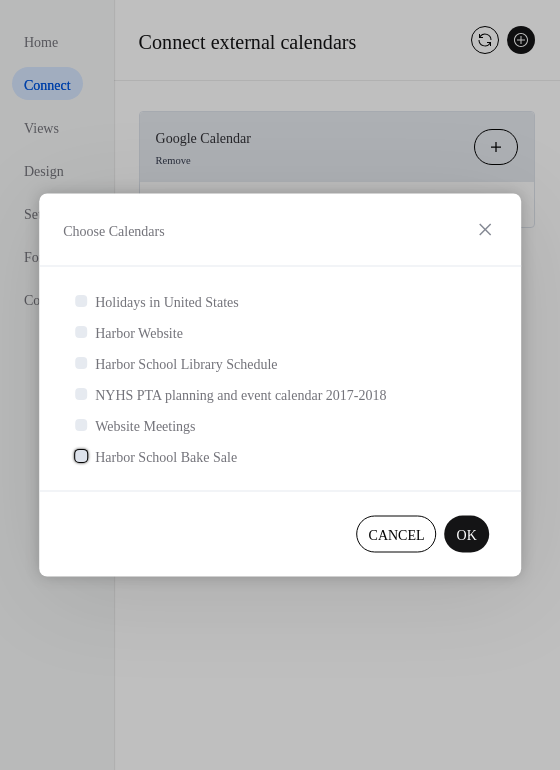 click at bounding box center [81, 455] 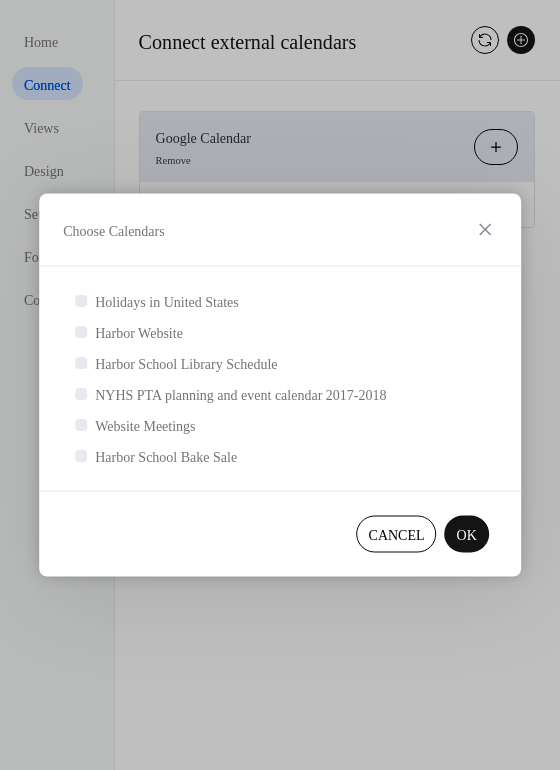 click on "OK" at bounding box center (467, 535) 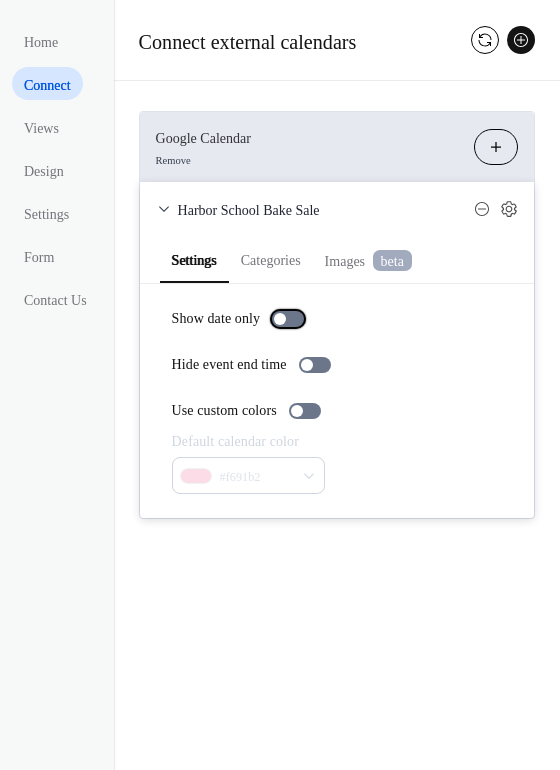 click at bounding box center [288, 319] 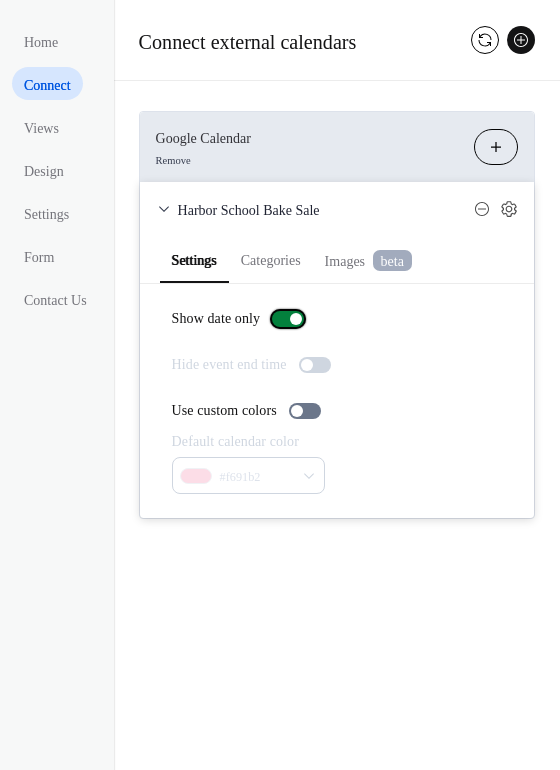 click at bounding box center (288, 319) 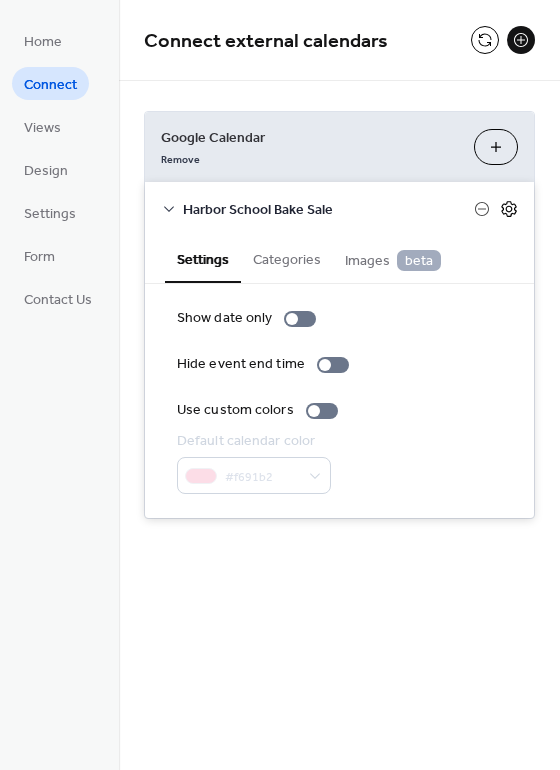click 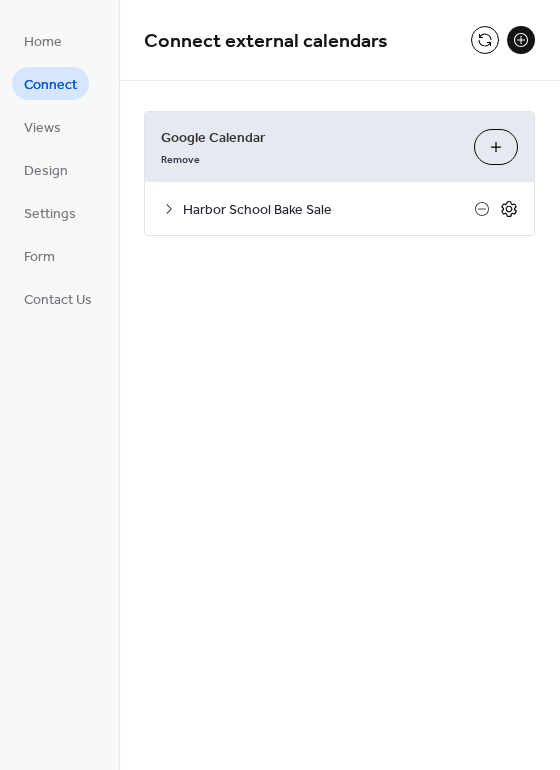click 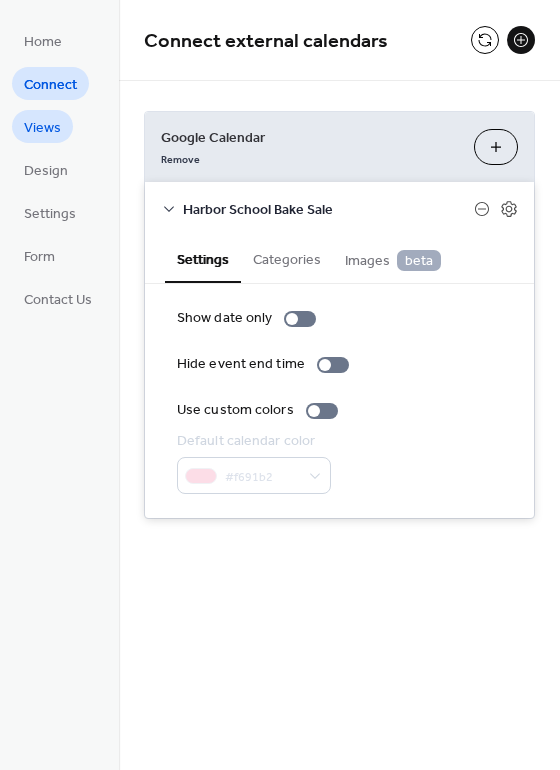 click on "Views" at bounding box center [42, 128] 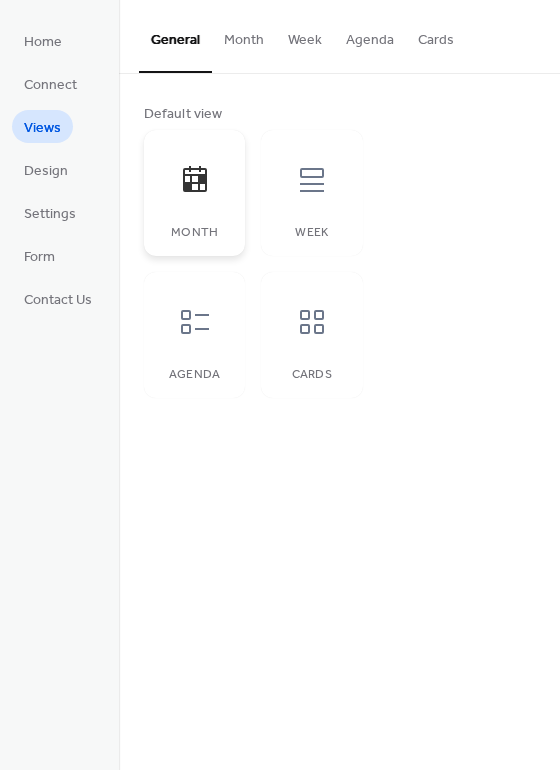 click at bounding box center [195, 180] 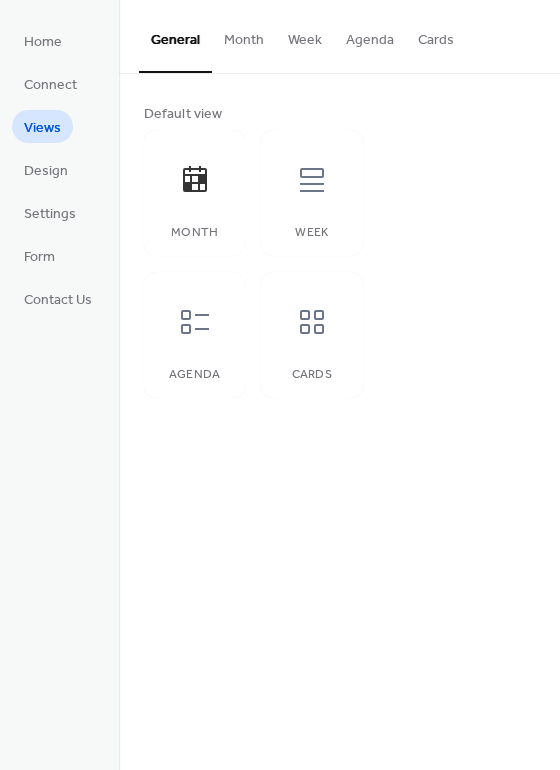 click on "Month" at bounding box center [244, 35] 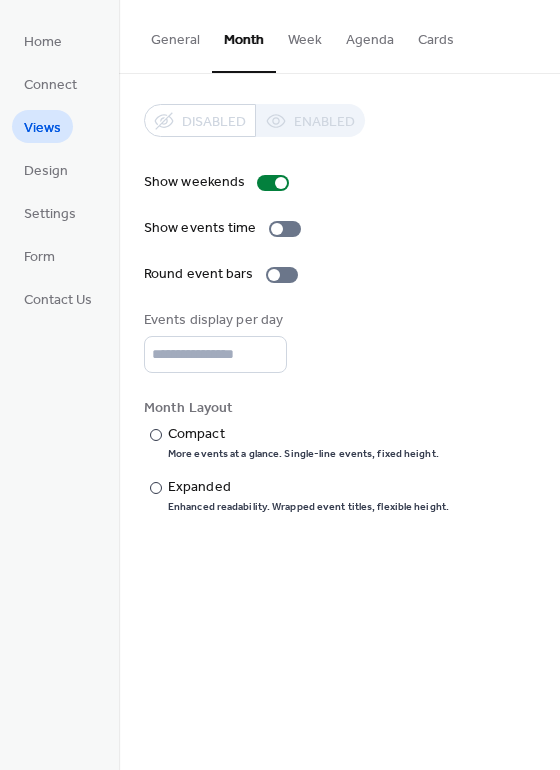 click on "Agenda" at bounding box center (370, 35) 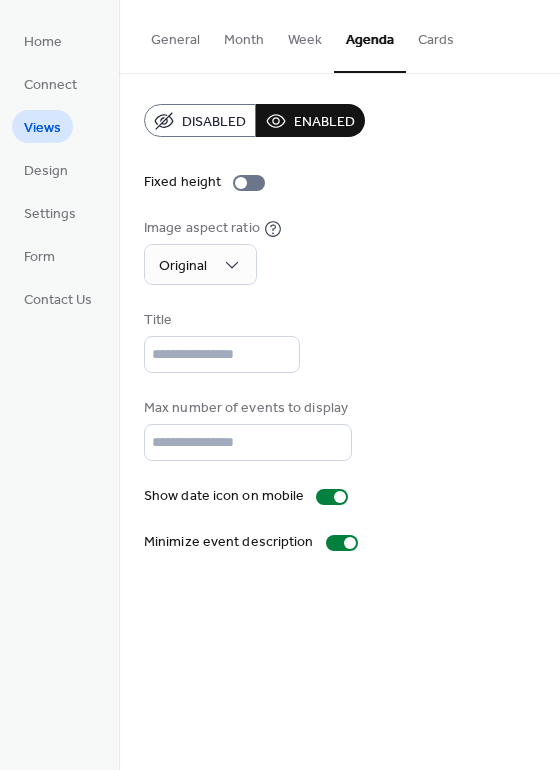 click on "Disabled" at bounding box center (214, 122) 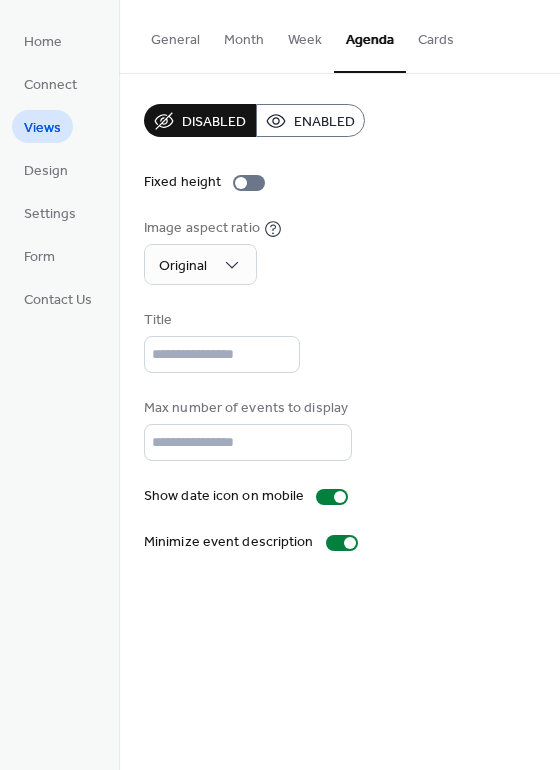 click on "Cards" at bounding box center (436, 35) 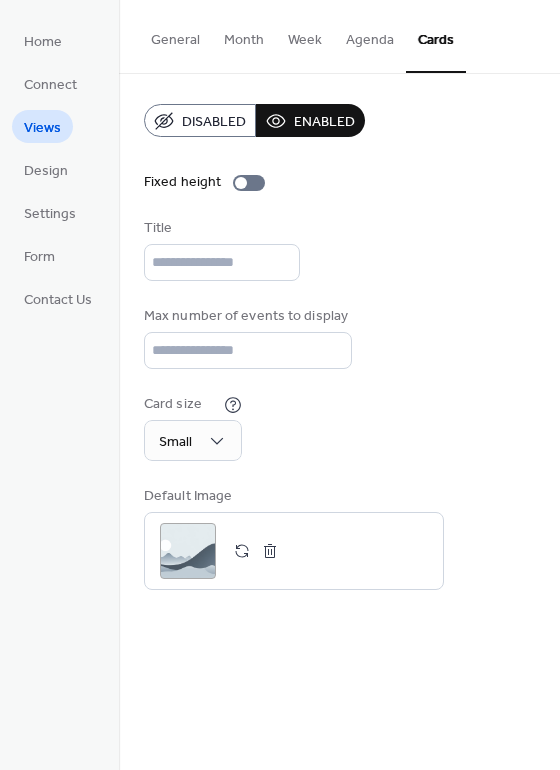 click on "Disabled" at bounding box center [214, 122] 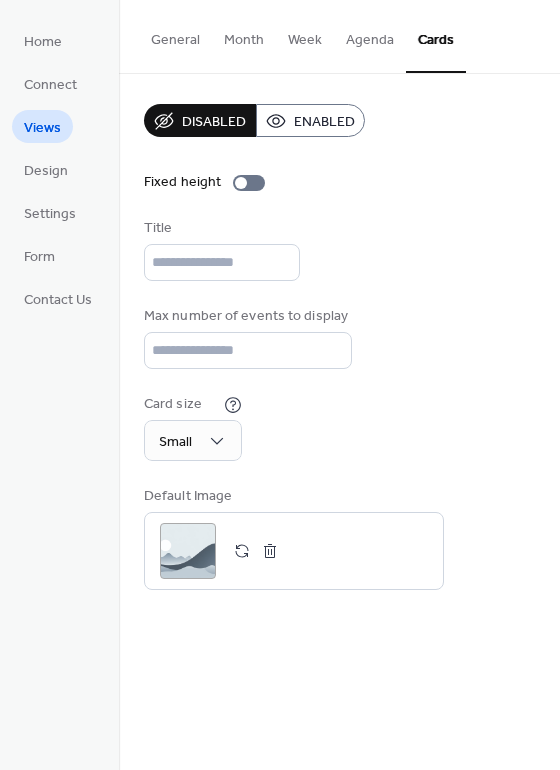 click on "Week" at bounding box center [305, 35] 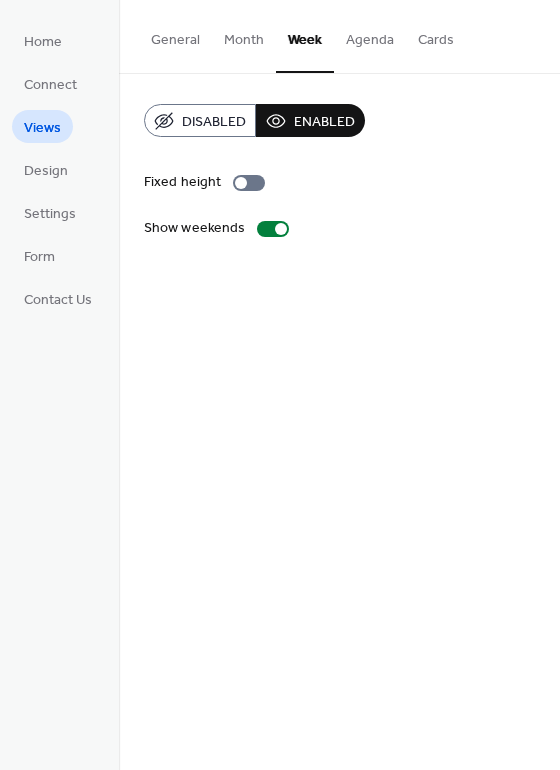 click on "Agenda" at bounding box center (370, 35) 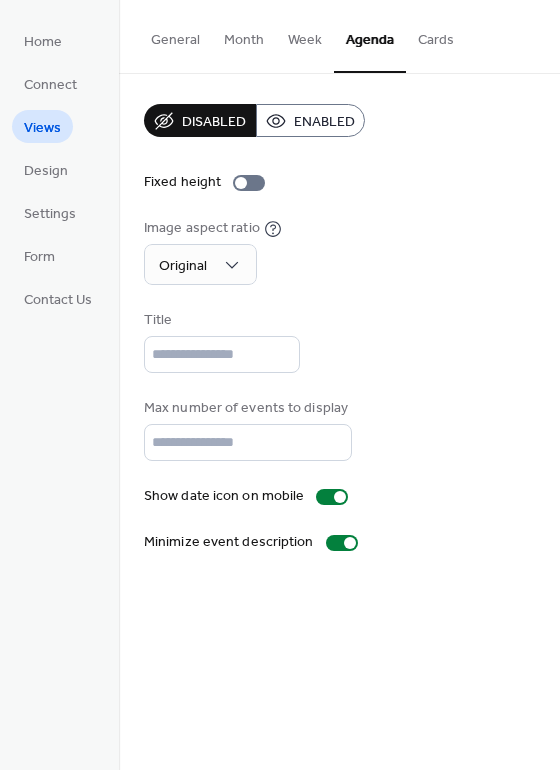 click on "Week" at bounding box center (305, 35) 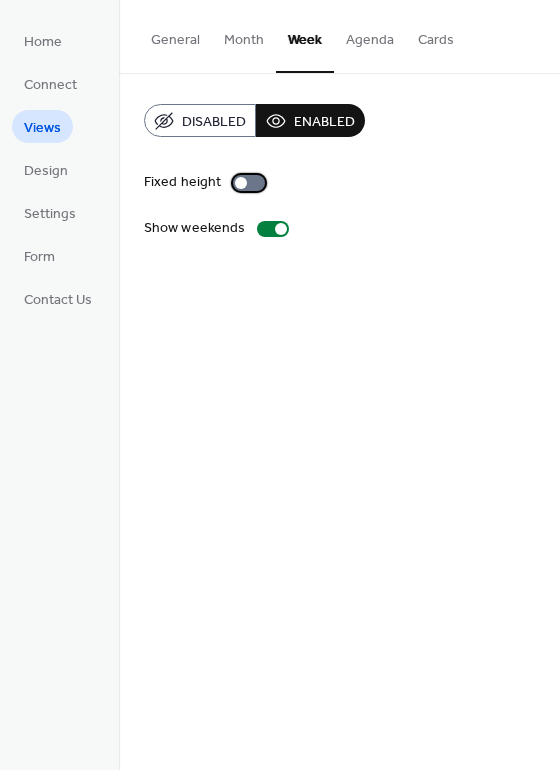 click at bounding box center [249, 183] 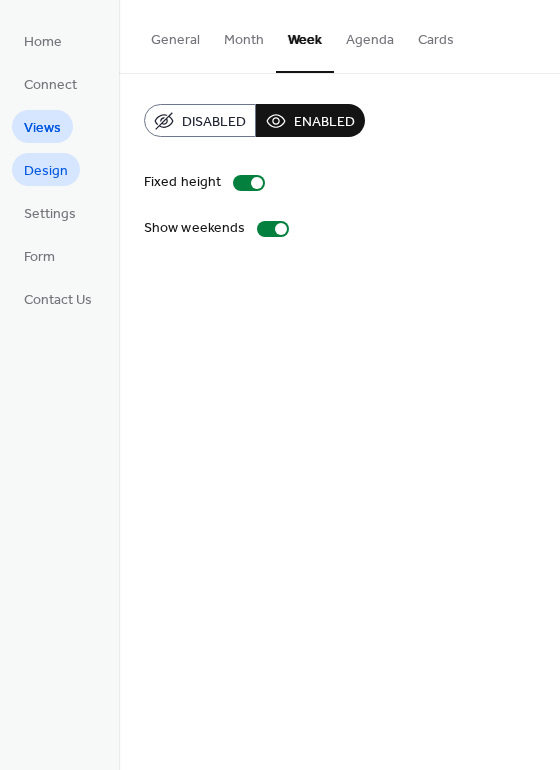 click on "Design" at bounding box center [46, 171] 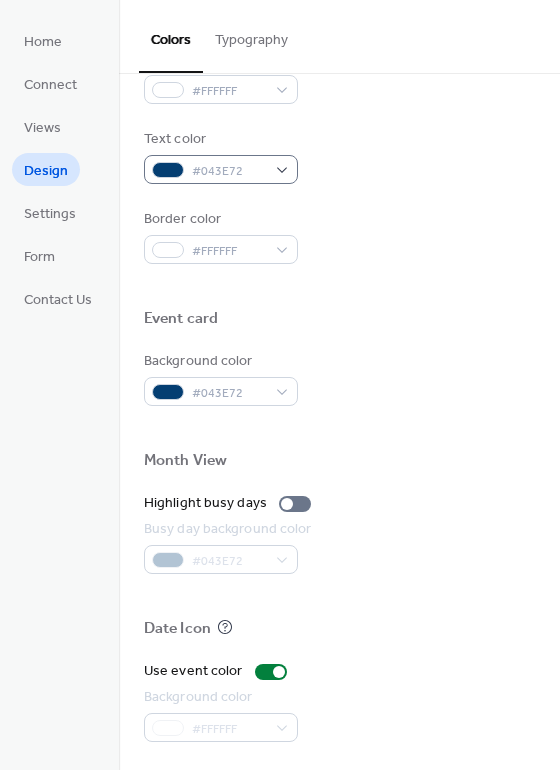 scroll, scrollTop: 856, scrollLeft: 0, axis: vertical 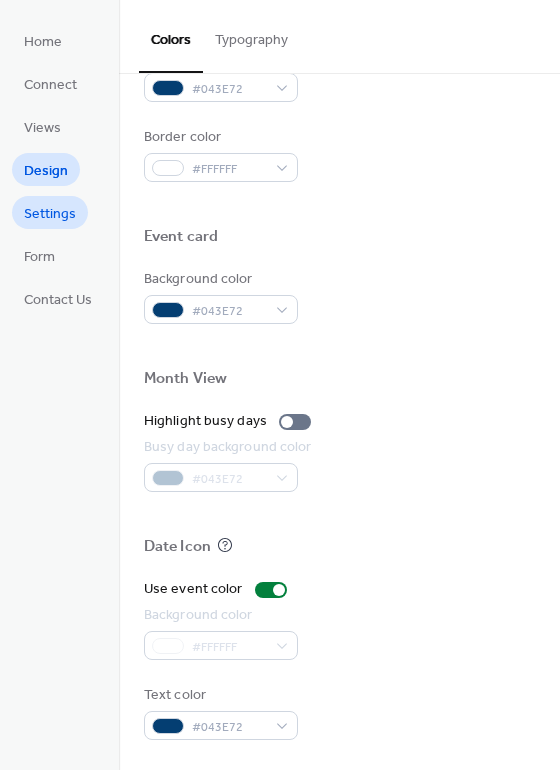 click on "Settings" at bounding box center [50, 214] 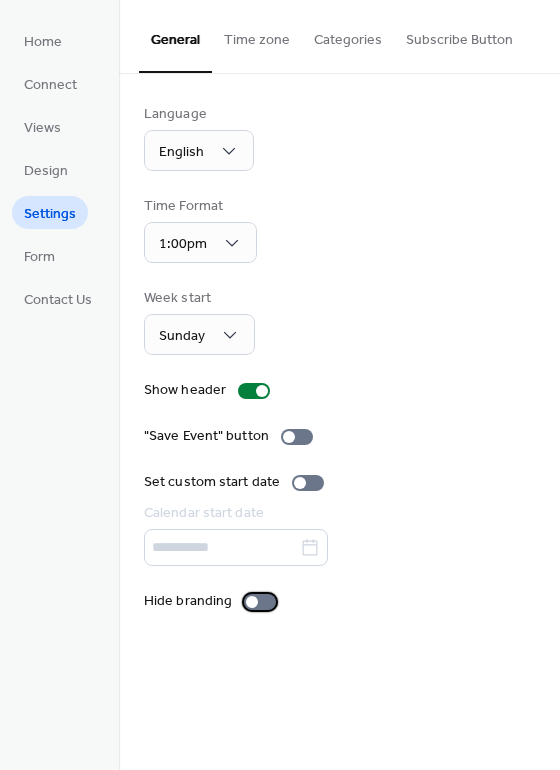 click at bounding box center (260, 602) 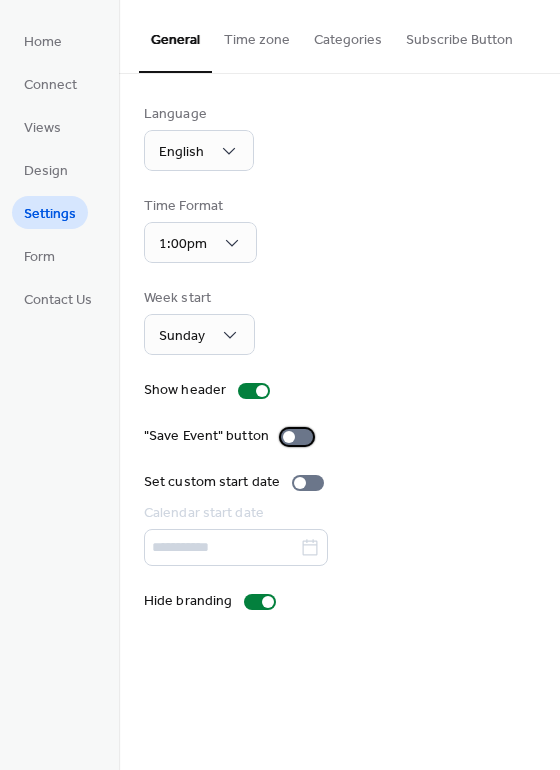 click at bounding box center (297, 437) 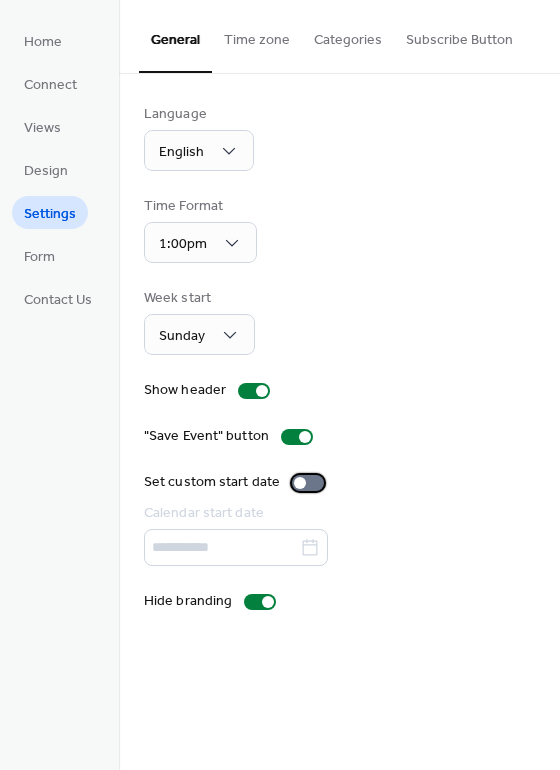 click at bounding box center [308, 483] 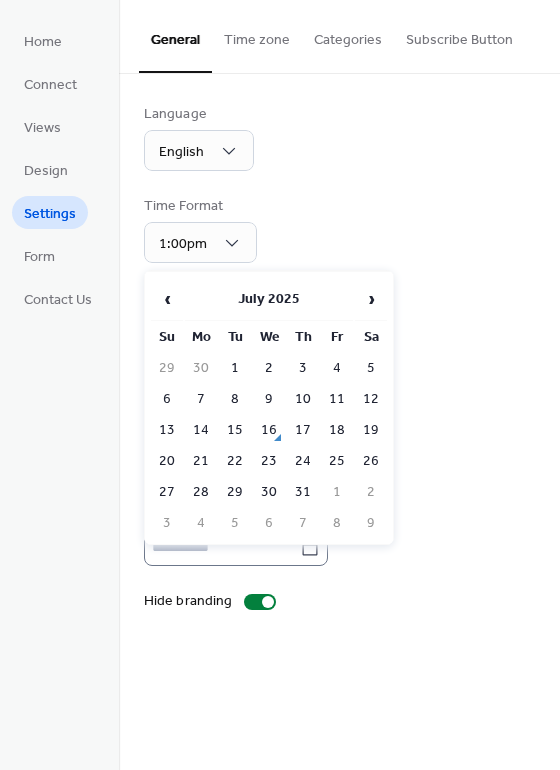 click on "Home Connect Views Design Settings Form Contact Us Settings General Time zone Categories Subscribe Button Language English Time Format 1:00pm Week start Sunday Show header "Save Event" button Set custom start date Calendar start date Hide branding Calendar time zone (GMT-07:00) America/Phoenix Event timezone display options ​ Display all events in the same timezone Events will follow the time zone set for the calendar. Adjust to visitor's time zone automatically  Allow manual timezone selection ​ Display events in their local time zones Each event will be displayed in the time zone where it's taking place. You haven’t created any categories yet. Add category The subscribe button allows users to subscribe to your calendar and add it to their own calendar app to stay up to date with your events. Subscribe button Button text ********* View & Manage Subscribers    > Subscribe Events Calendar - Settings ‹ July 2025 › Su Mo Tu We Th Fr Sa 29 30 1 2 3 4 5 6 7 8 9 10 11 12 13 14 15 16 17 18 19 20 21 22 23" at bounding box center (280, 385) 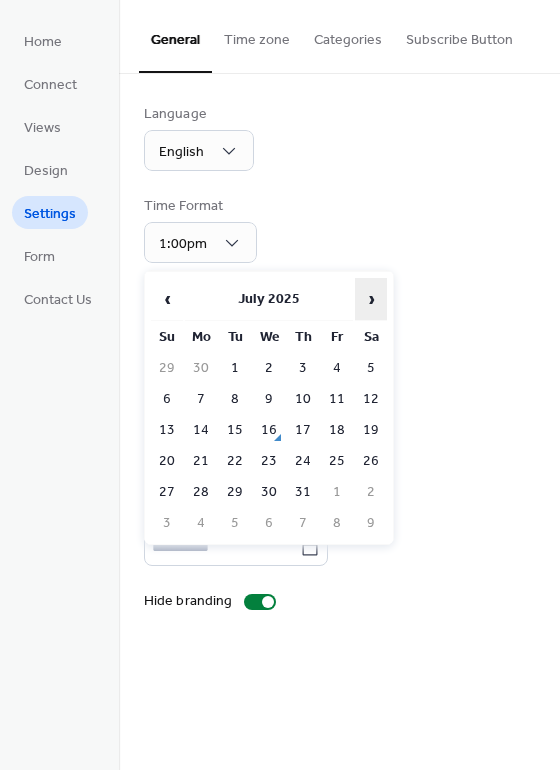 click on "›" at bounding box center [371, 299] 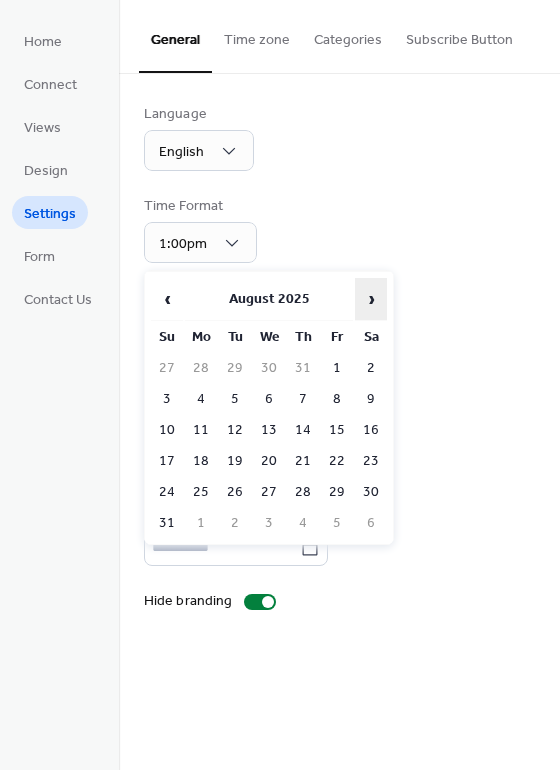 click on "›" at bounding box center (371, 299) 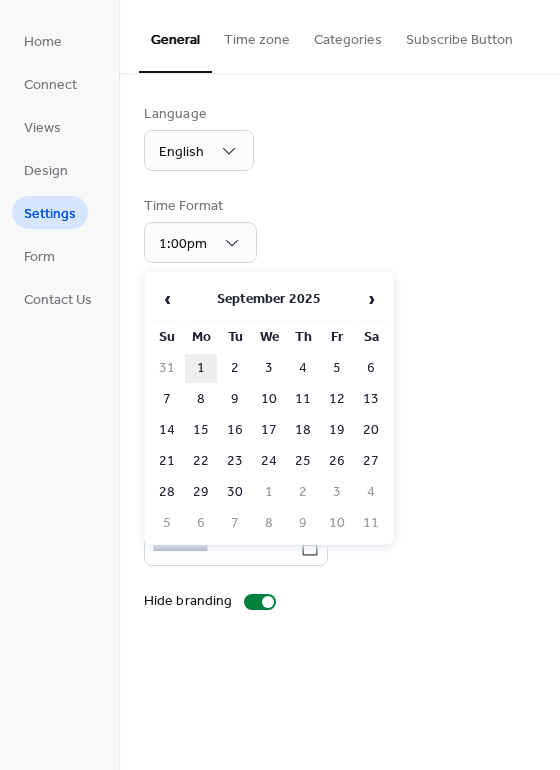 click on "1" at bounding box center (201, 368) 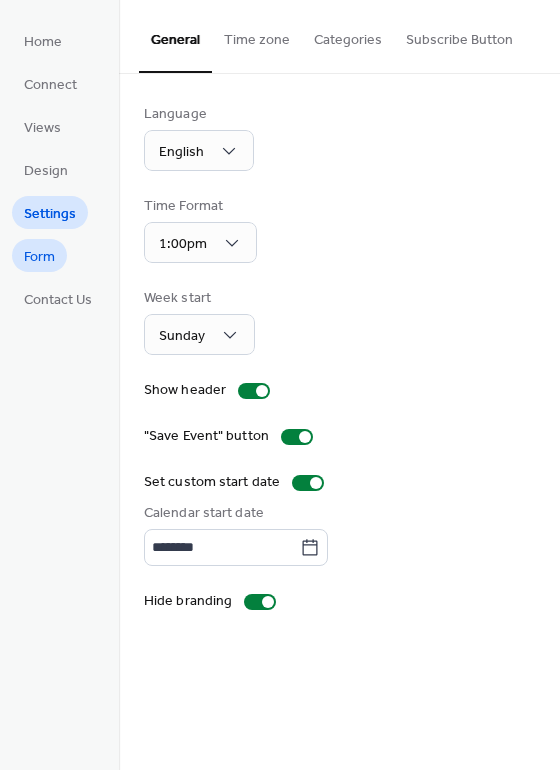 click on "Form" at bounding box center [39, 255] 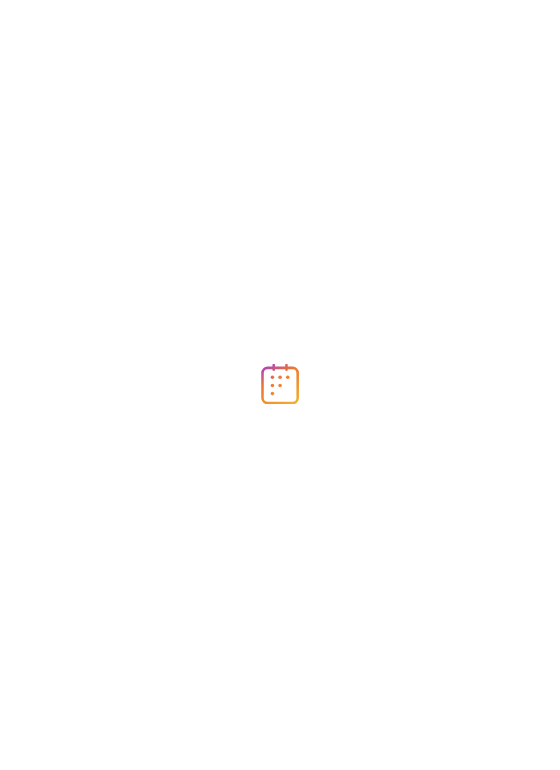 scroll, scrollTop: 0, scrollLeft: 0, axis: both 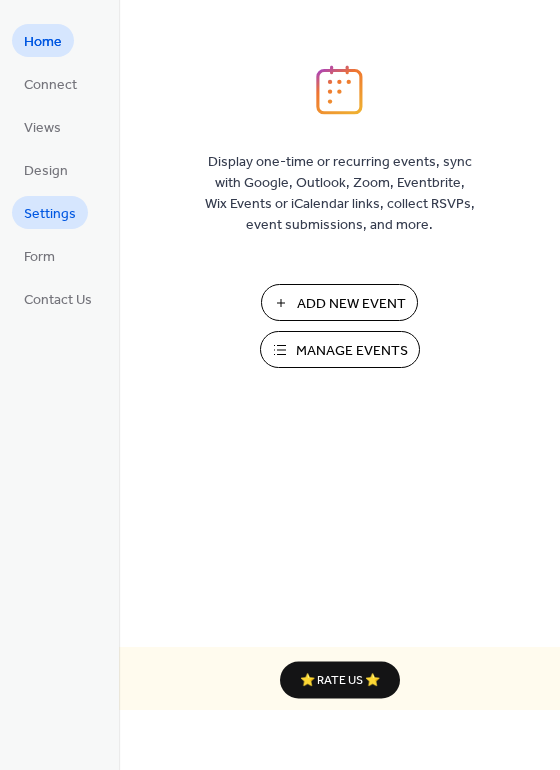 click on "Settings" at bounding box center (50, 214) 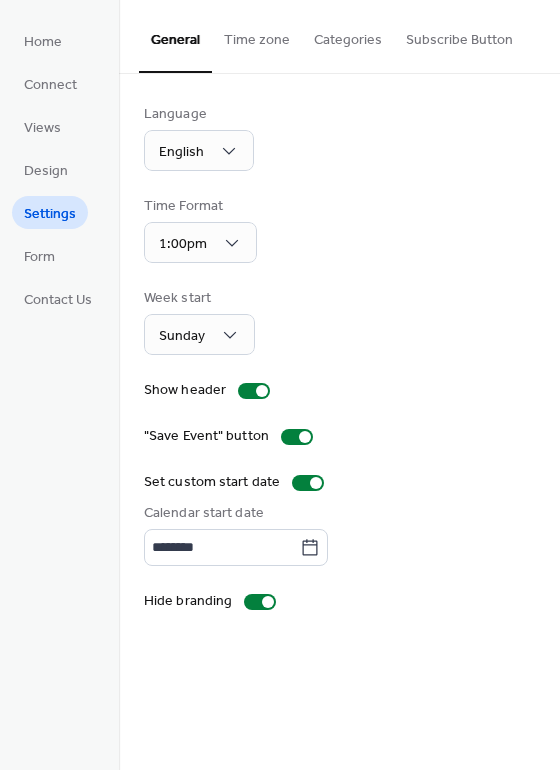 click on "Subscribe Button" at bounding box center [459, 35] 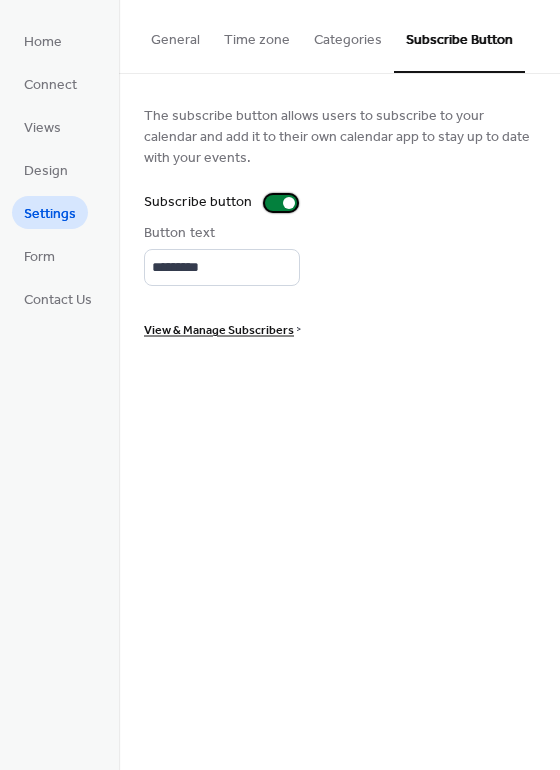 click at bounding box center [281, 203] 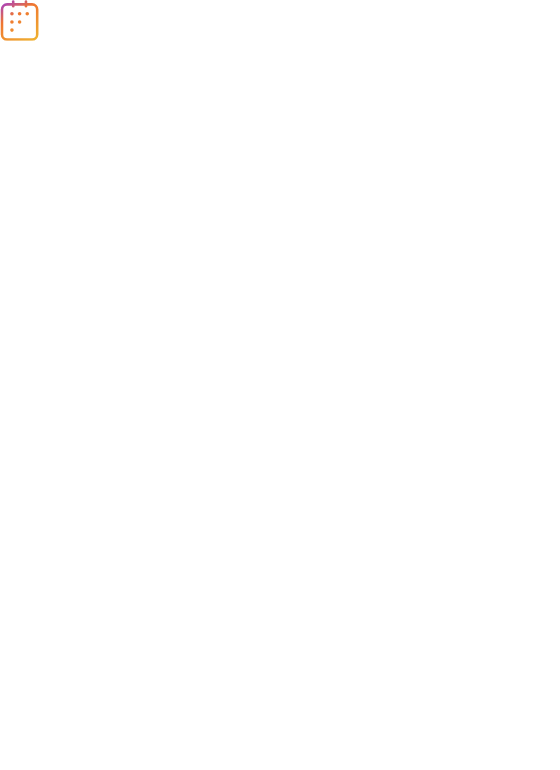 scroll, scrollTop: 0, scrollLeft: 0, axis: both 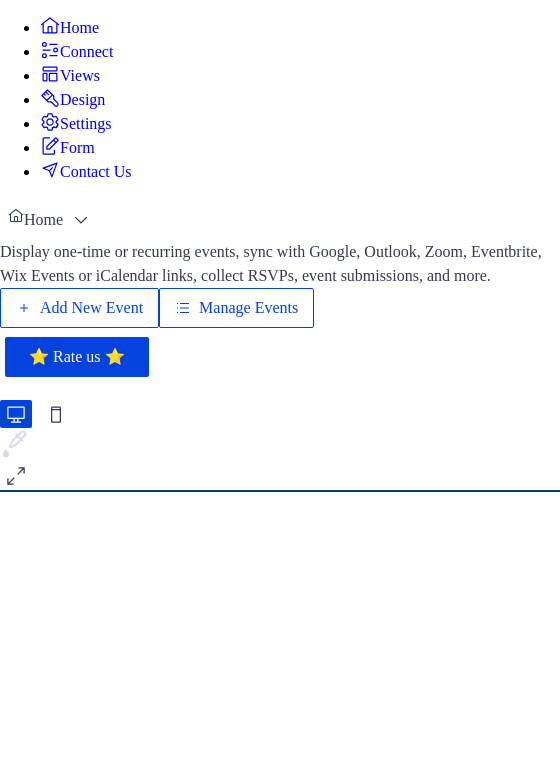 click on "Manage Events" at bounding box center (248, 308) 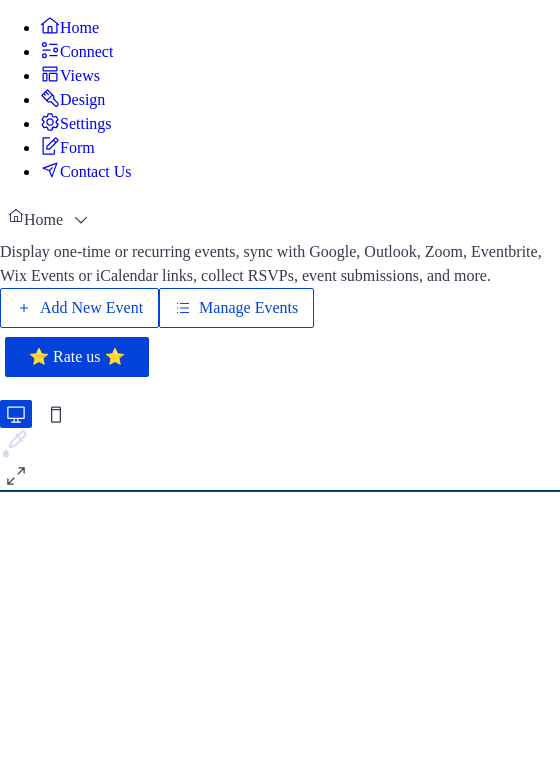 click on "Connect" at bounding box center (86, 52) 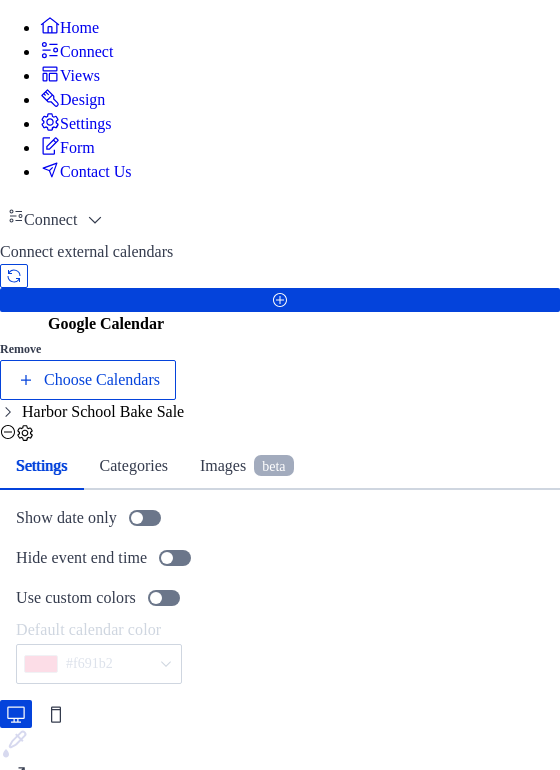 click on "Views" at bounding box center (80, 76) 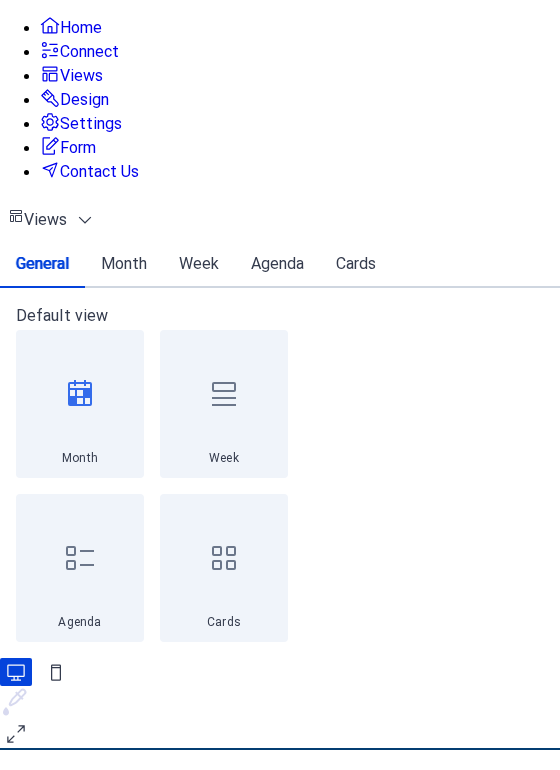 click on "Design" at bounding box center [84, 100] 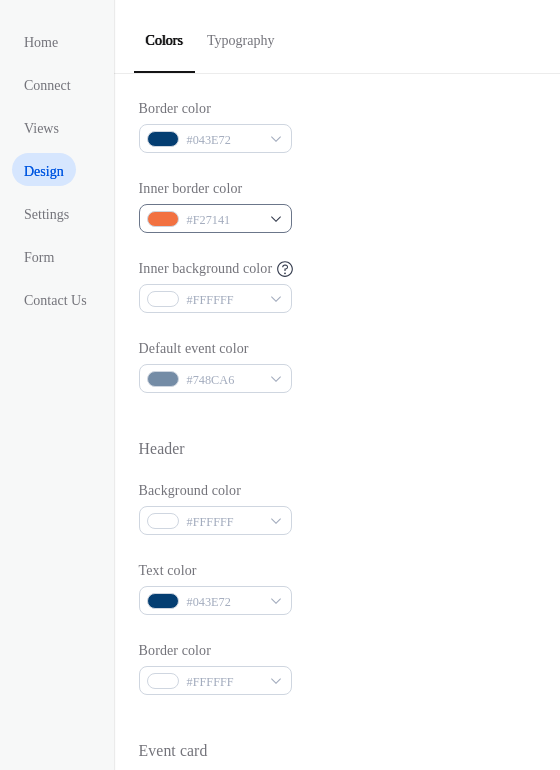 scroll, scrollTop: 0, scrollLeft: 0, axis: both 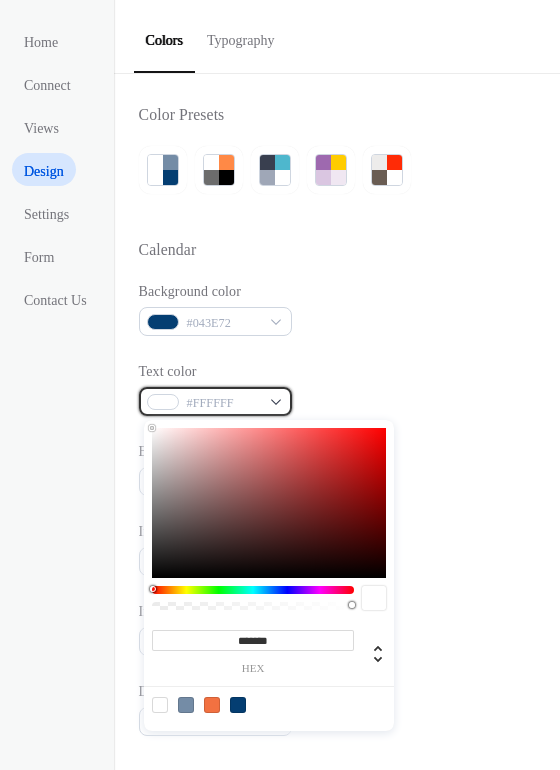 click on "#FFFFFF" at bounding box center [224, 403] 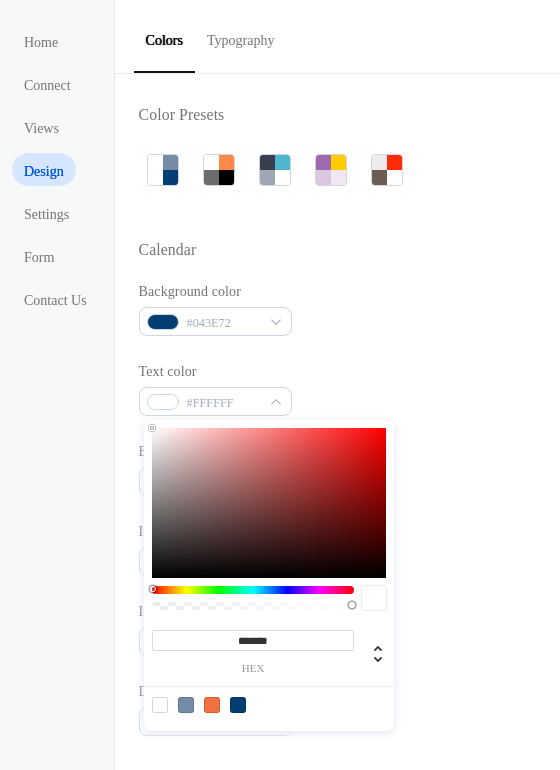 click on "hex" at bounding box center (253, 668) 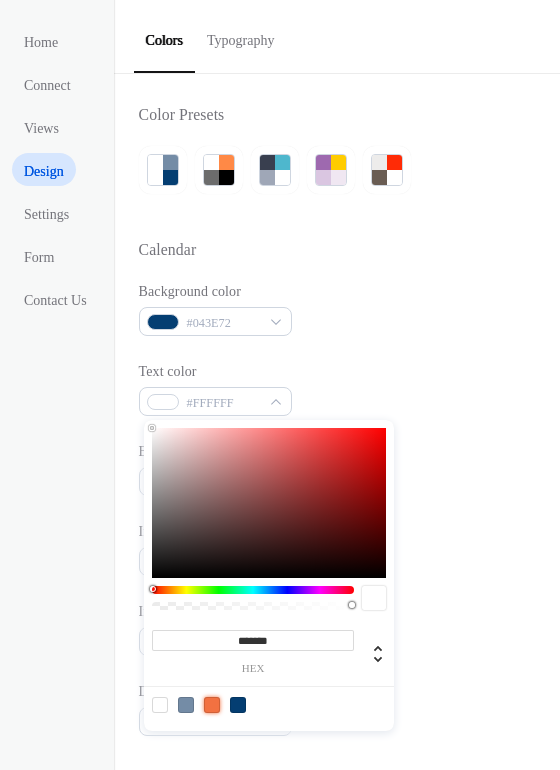 click at bounding box center (212, 705) 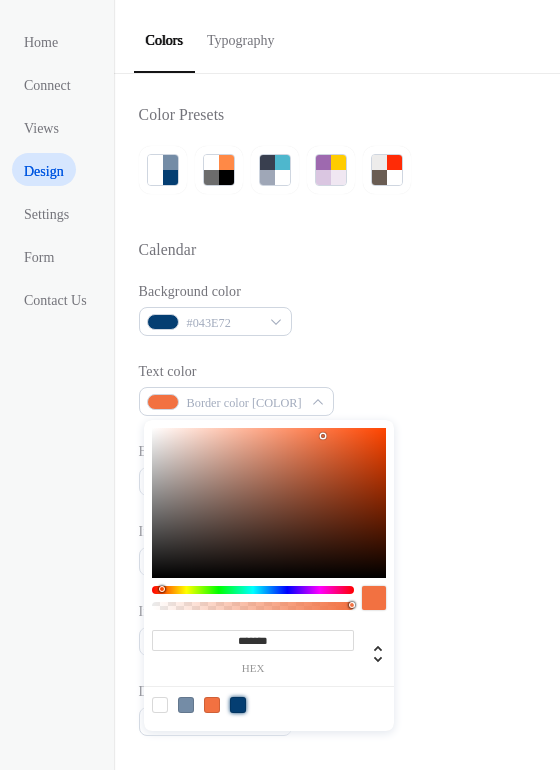 click at bounding box center (238, 705) 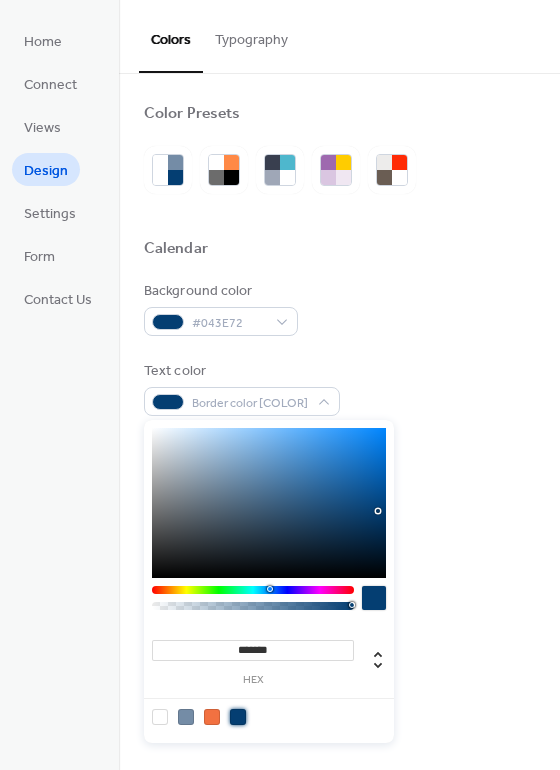 click at bounding box center [238, 717] 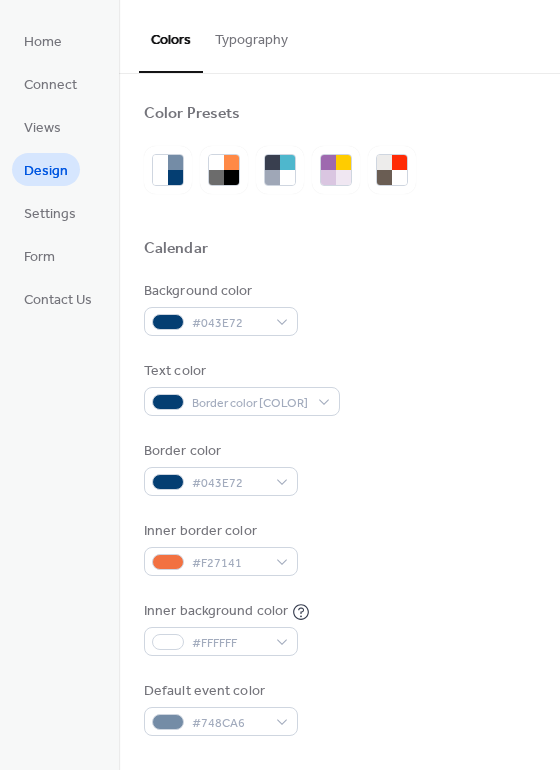 click on "Border color #043E72" at bounding box center [339, 468] 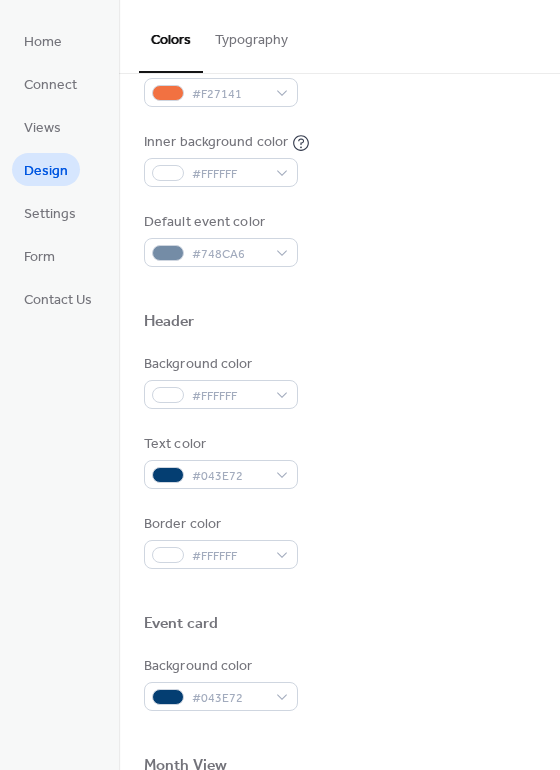 scroll, scrollTop: 467, scrollLeft: 0, axis: vertical 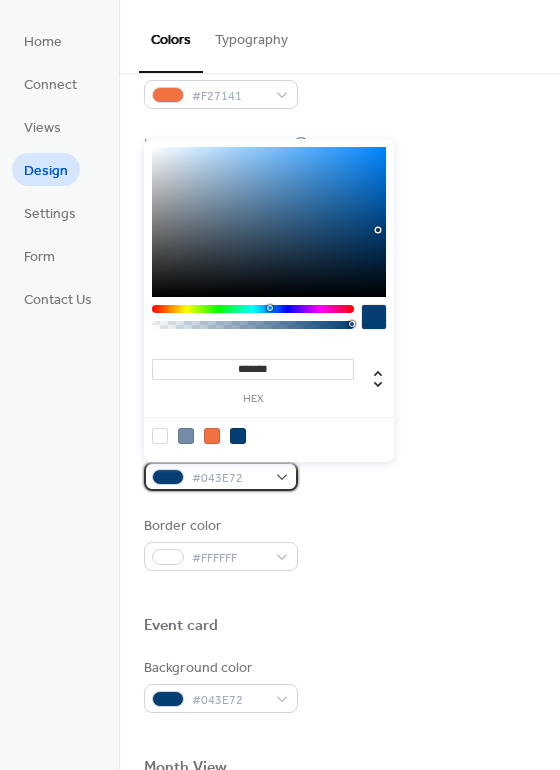 click on "#043E72" at bounding box center [229, 478] 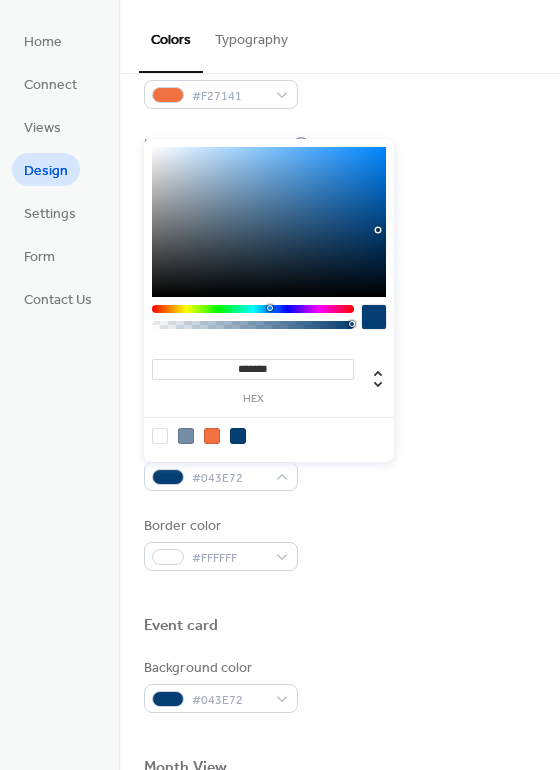 click at bounding box center [160, 436] 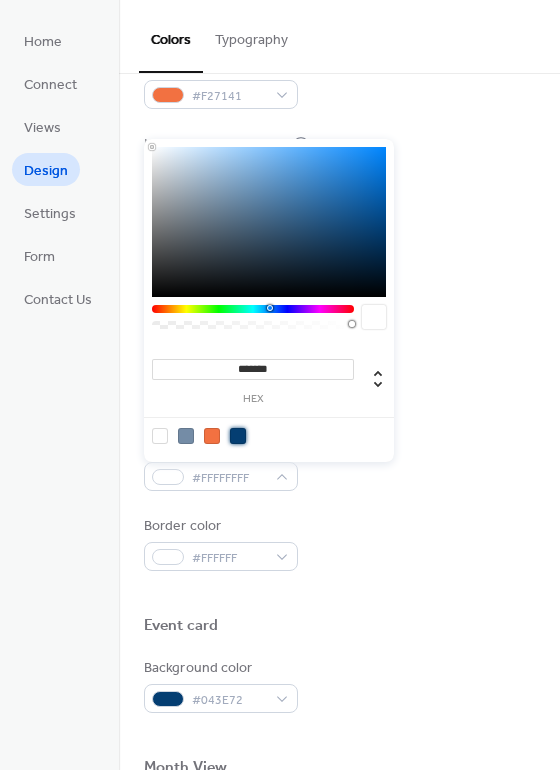 click at bounding box center (238, 436) 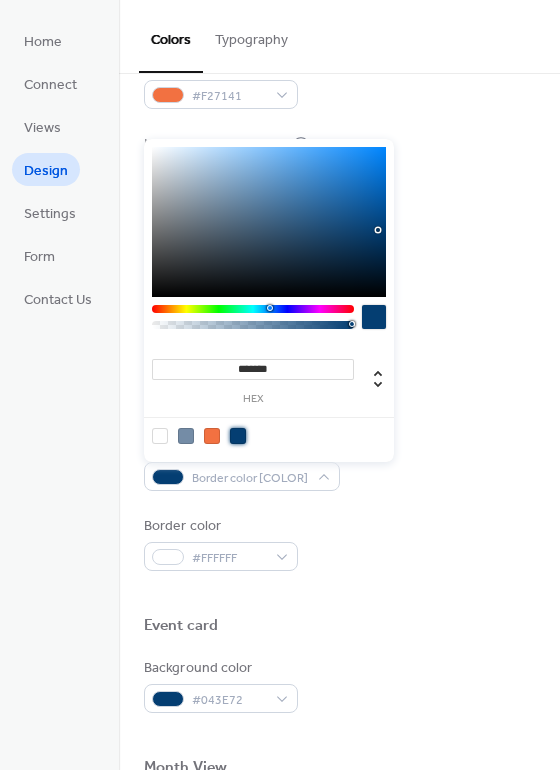 click on "Border color #FFFFFF" at bounding box center [339, 543] 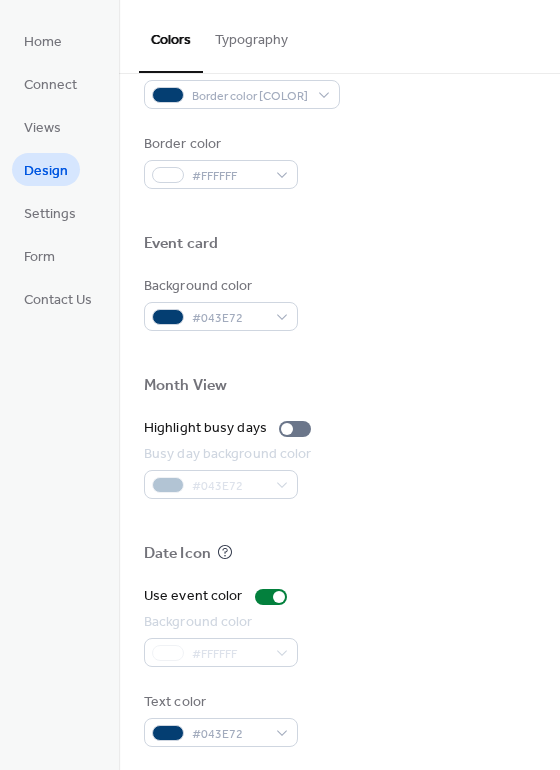 scroll, scrollTop: 856, scrollLeft: 0, axis: vertical 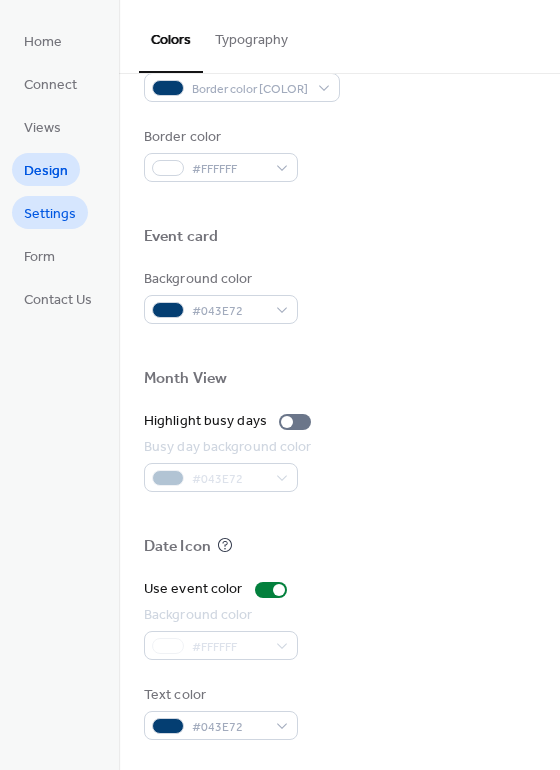 click on "Settings" at bounding box center [50, 214] 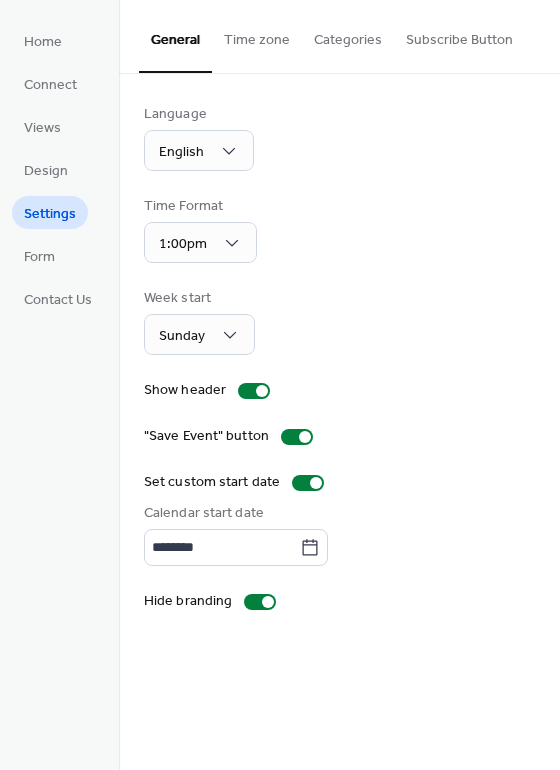 click on "Time zone" at bounding box center (257, 35) 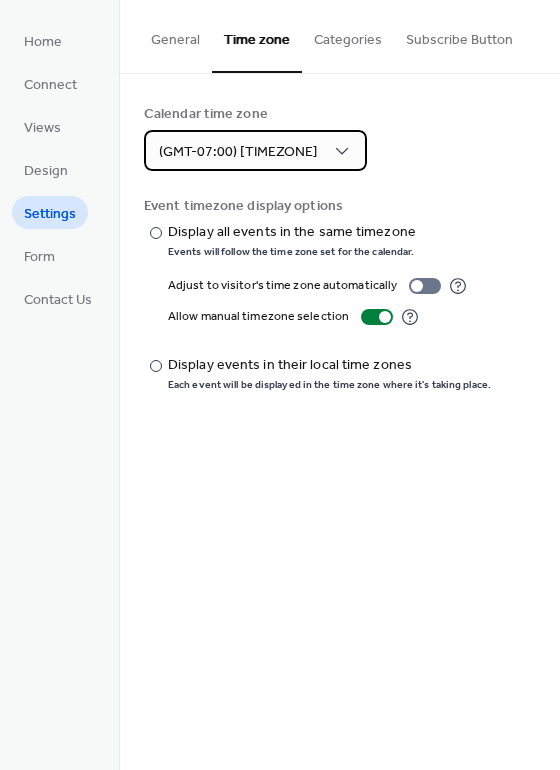 click on "(GMT-07:00) America/Phoenix" at bounding box center (238, 152) 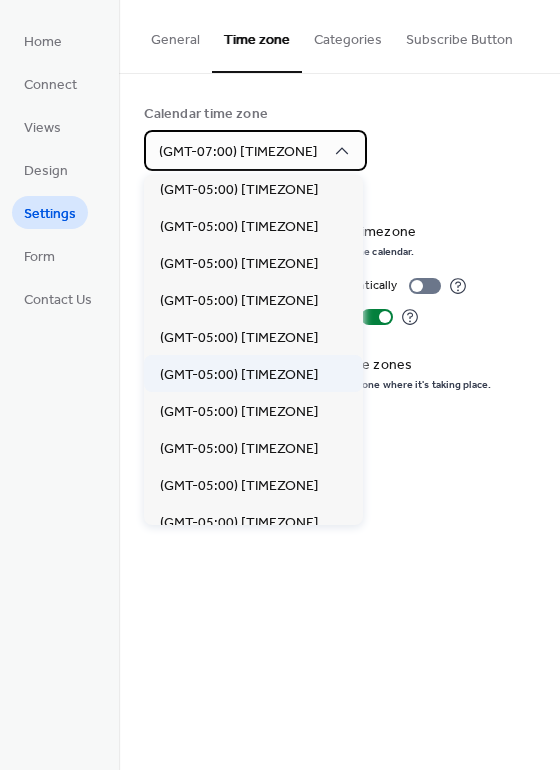 scroll, scrollTop: 1518, scrollLeft: 0, axis: vertical 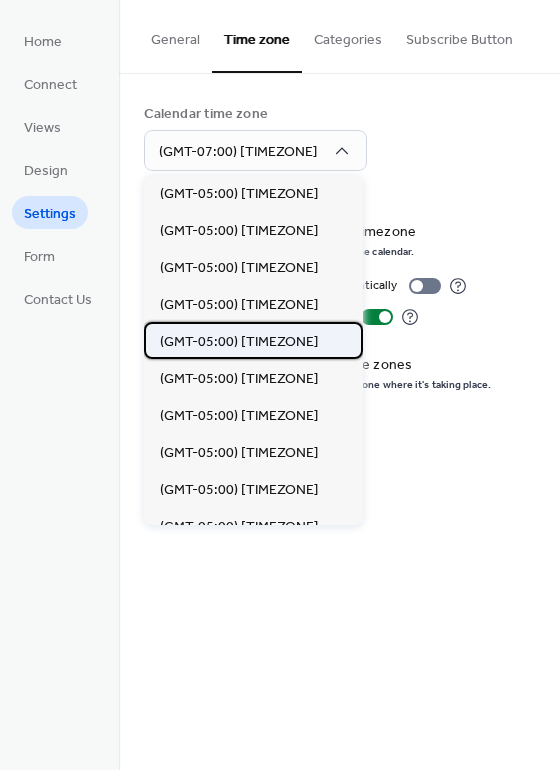 click on "(GMT-05:00) America/New_York" at bounding box center (239, 342) 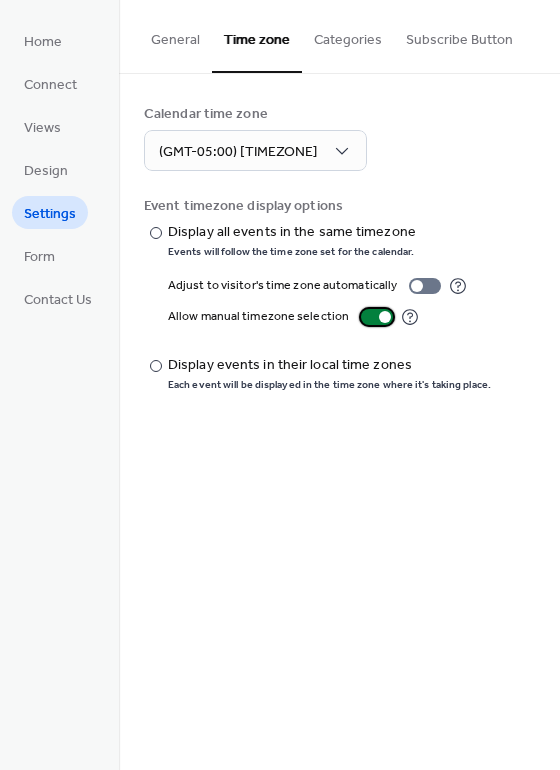 click at bounding box center (377, 317) 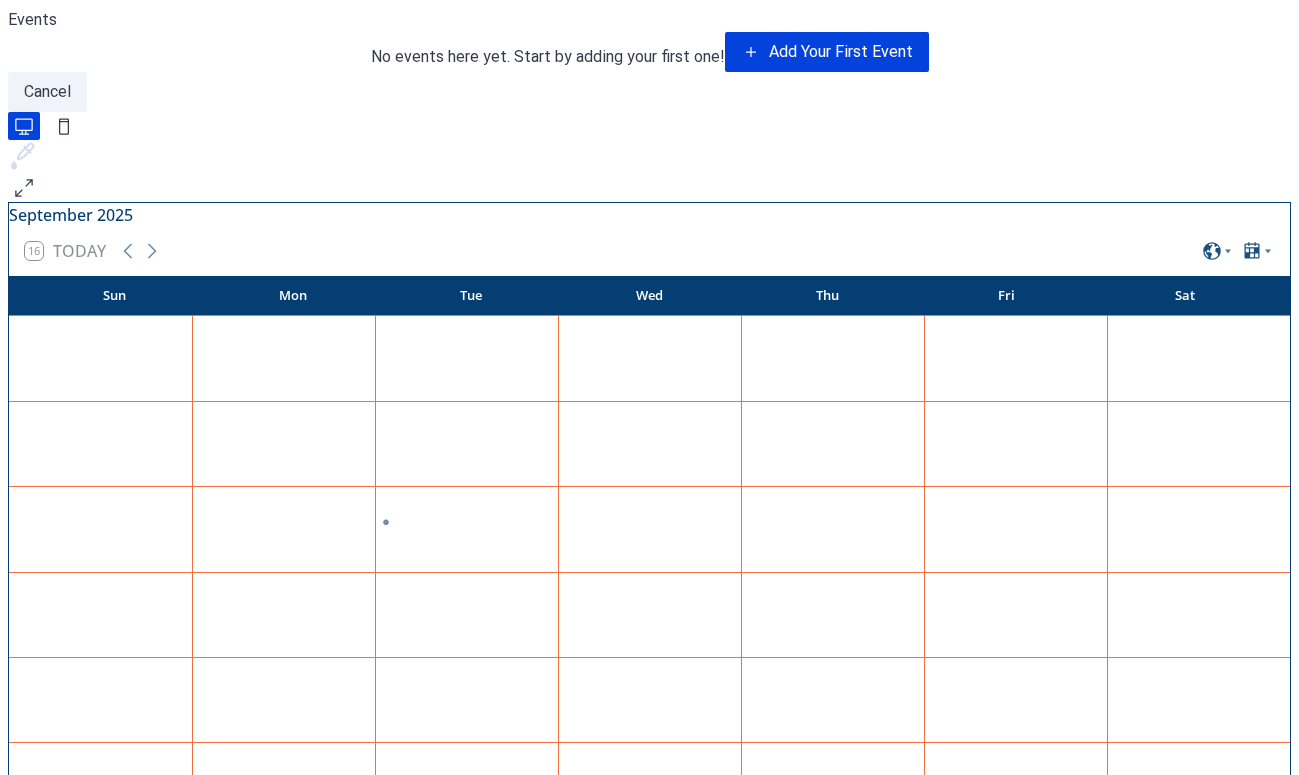 scroll, scrollTop: 0, scrollLeft: 0, axis: both 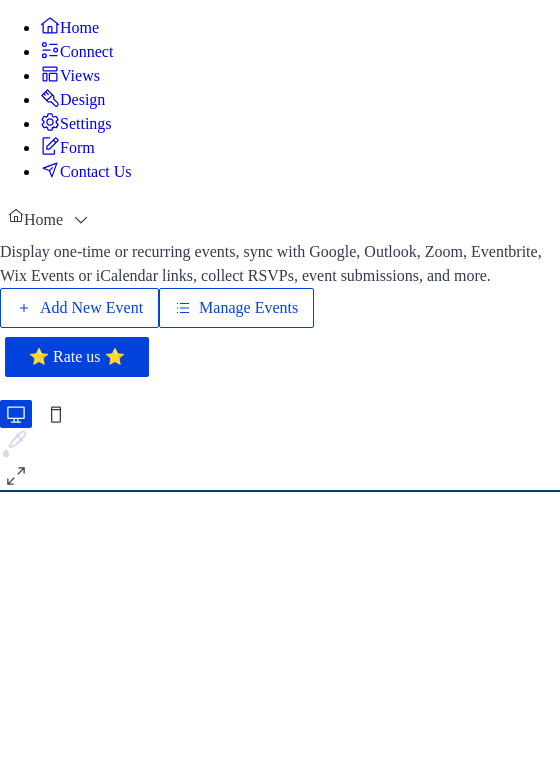 click on "Design" at bounding box center [82, 100] 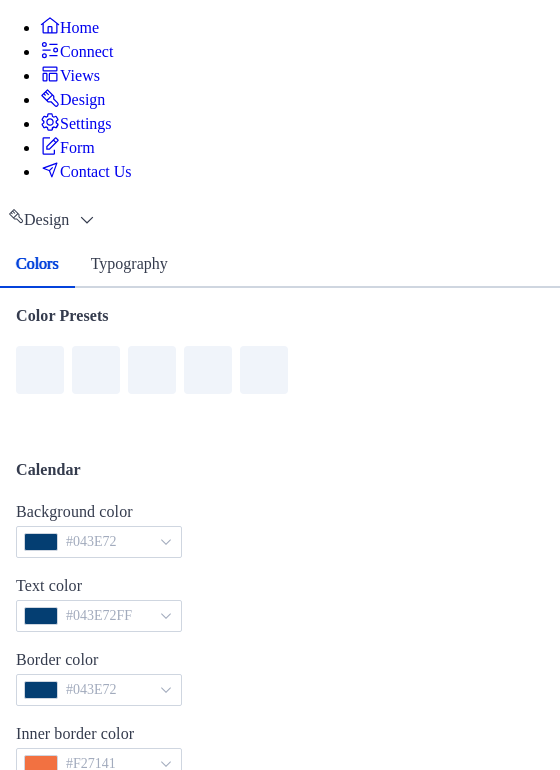scroll, scrollTop: 835, scrollLeft: 0, axis: vertical 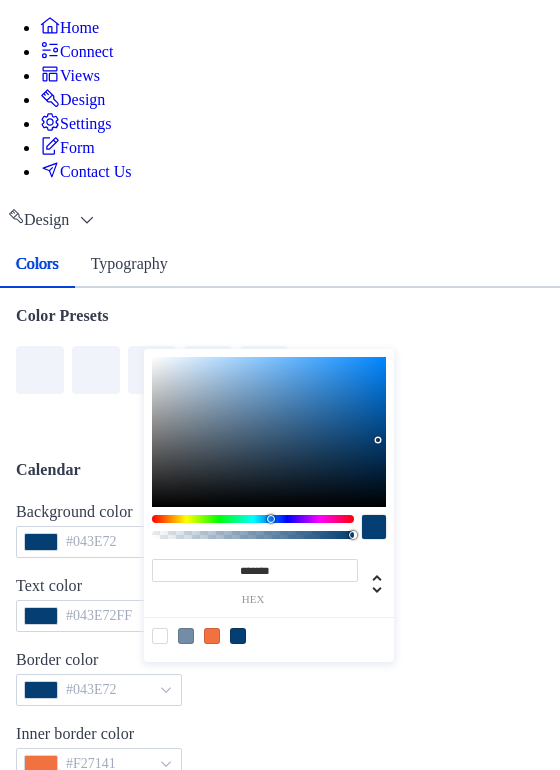 click at bounding box center (41, 1388) 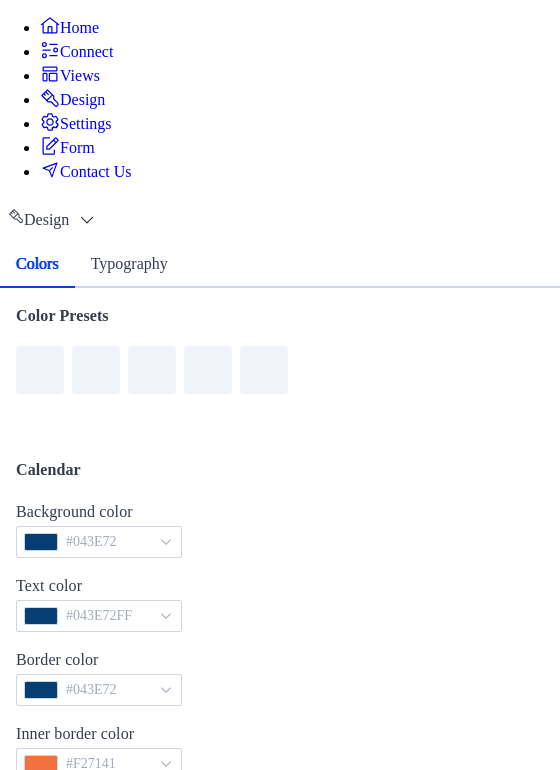 click on "Color Presets Calendar Background color #043E72 Text color #043E72FF Border color #043E72 Inner border color #F27141 Inner background color #FFFFFF Default event color #748CA6 Header Background color #FFFFFF Text color #043E72FF Border color #FFFFFF Event card Background color #043E72 Month View Highlight busy days Busy day background color #043E72 Date Icon   Use event color Background color #FFFFFF Text color #043E72" at bounding box center [280, 1083] 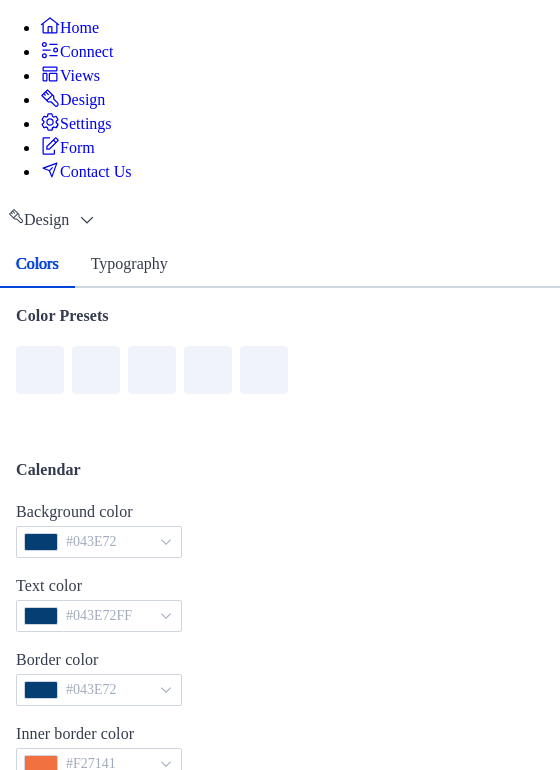 scroll, scrollTop: 856, scrollLeft: 0, axis: vertical 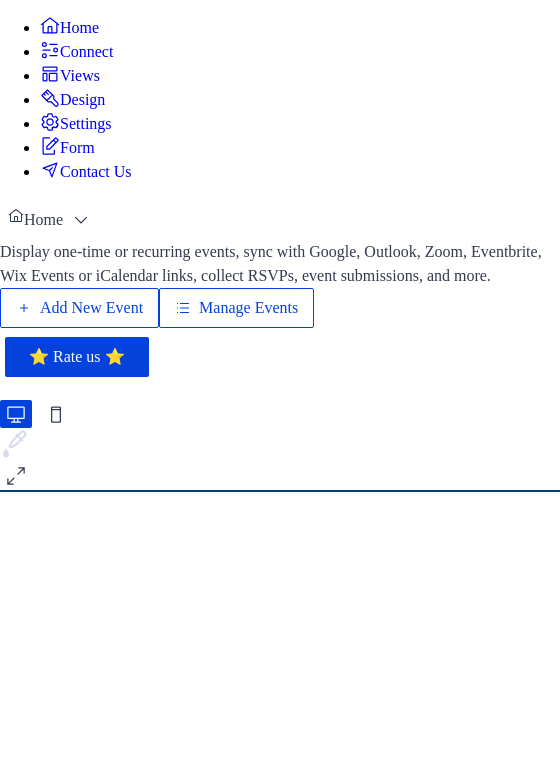 click on "Design" at bounding box center [82, 100] 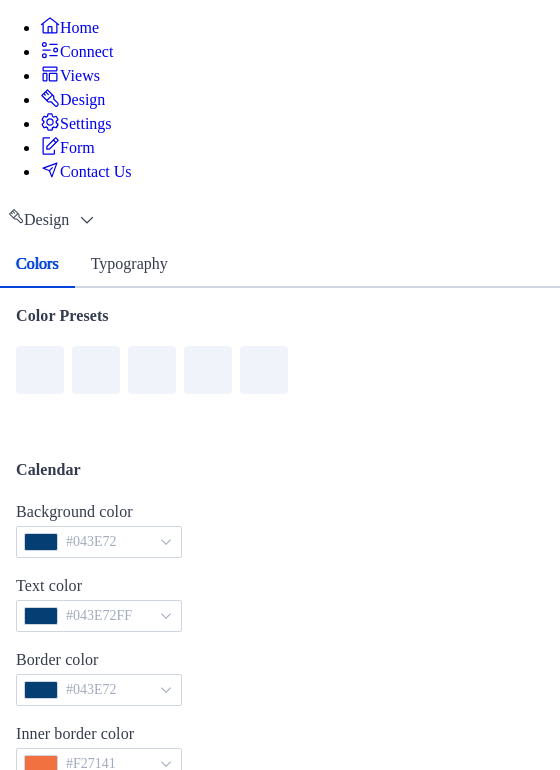 click on "Views" at bounding box center (80, 76) 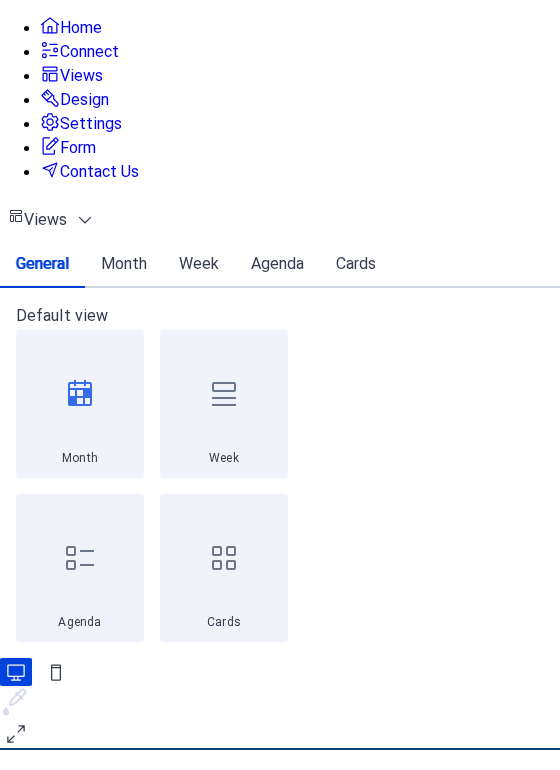 click on "Month" at bounding box center [124, 264] 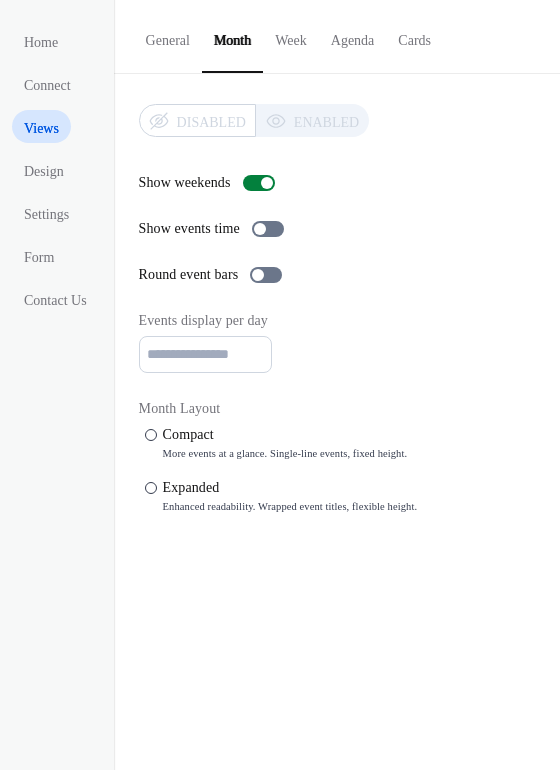 click on "Week" at bounding box center [291, 35] 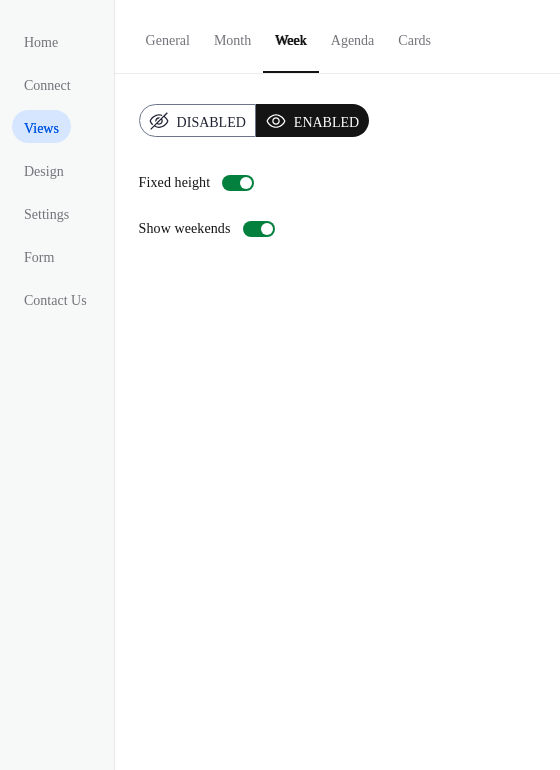 click on "Agenda" at bounding box center [353, 35] 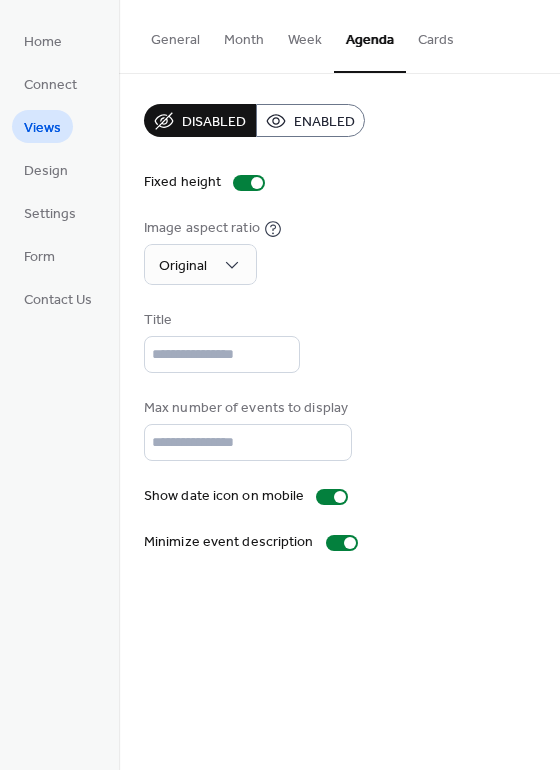 click on "Cards" at bounding box center (436, 35) 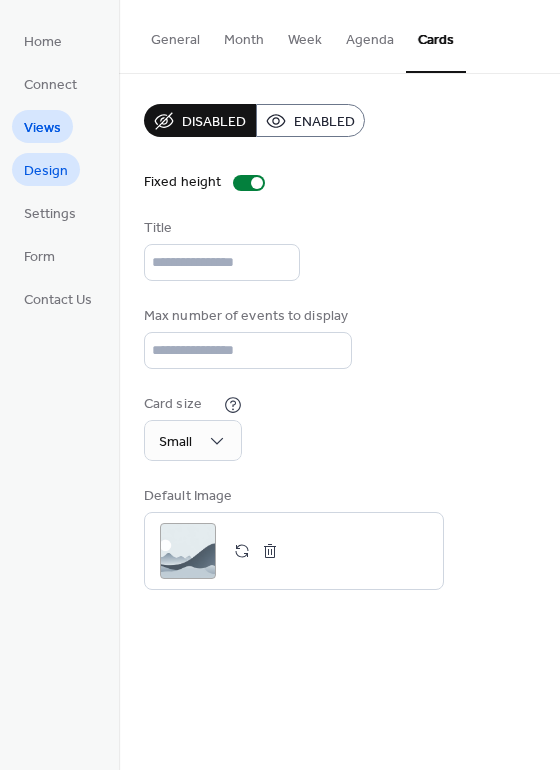 click on "Design" at bounding box center (46, 171) 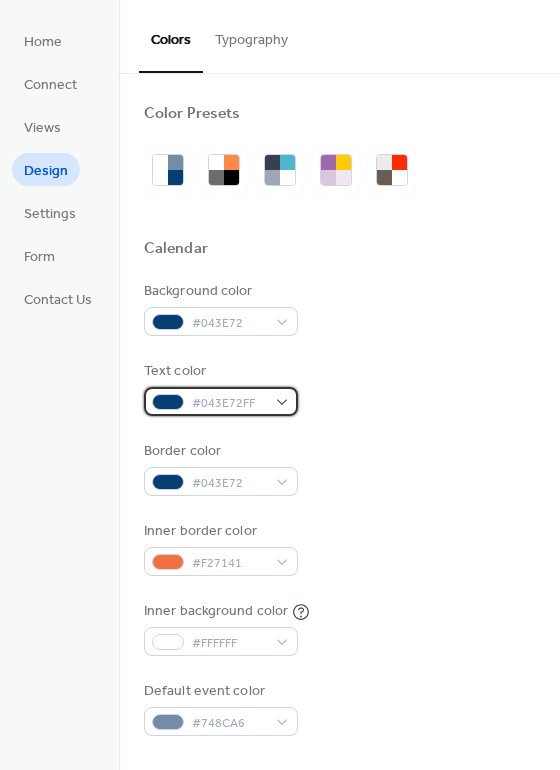 click on "#043E72FF" at bounding box center [229, 403] 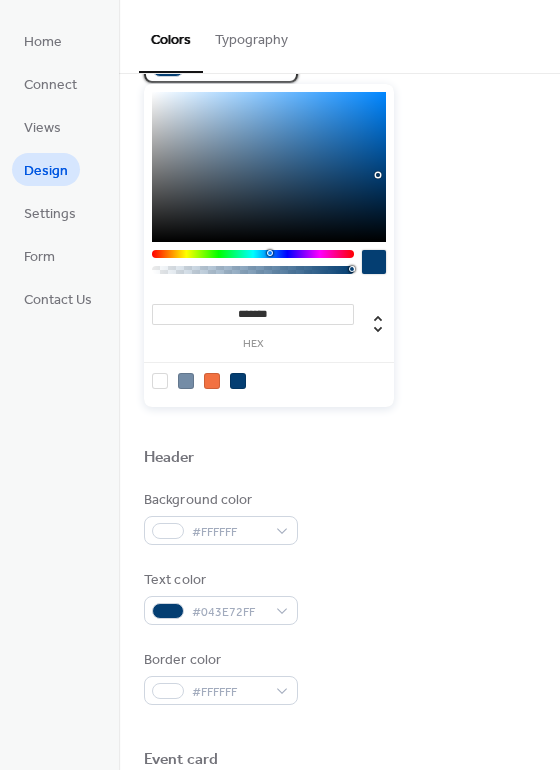 scroll, scrollTop: 336, scrollLeft: 0, axis: vertical 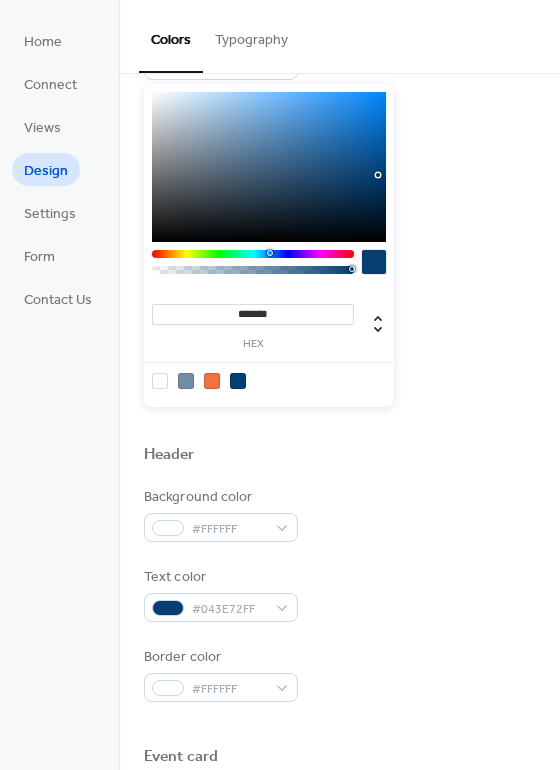 click at bounding box center [160, 381] 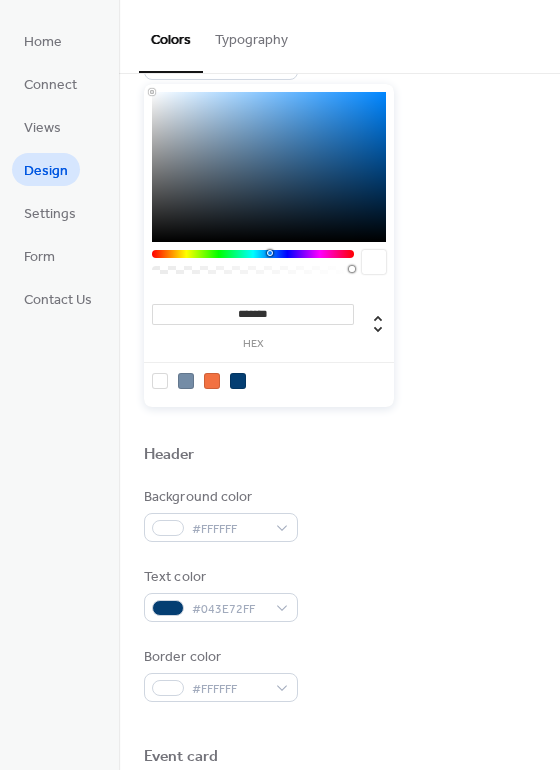 click at bounding box center [186, 381] 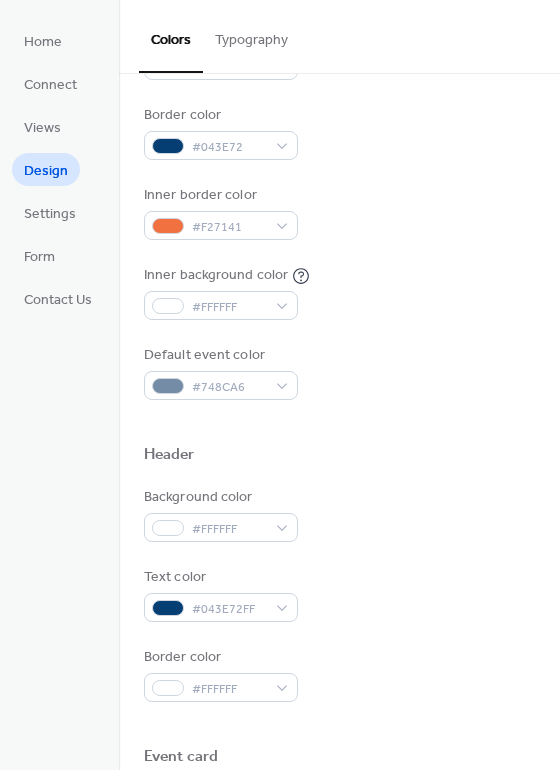 click at bounding box center (339, 422) 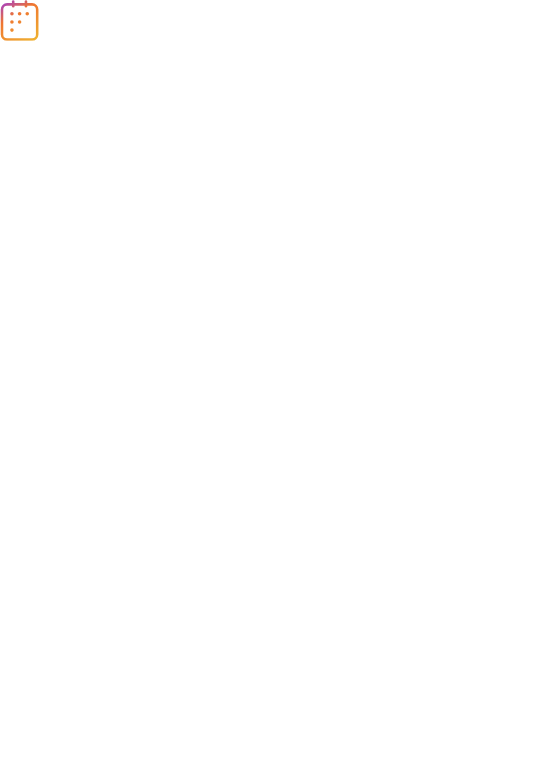 scroll, scrollTop: 0, scrollLeft: 0, axis: both 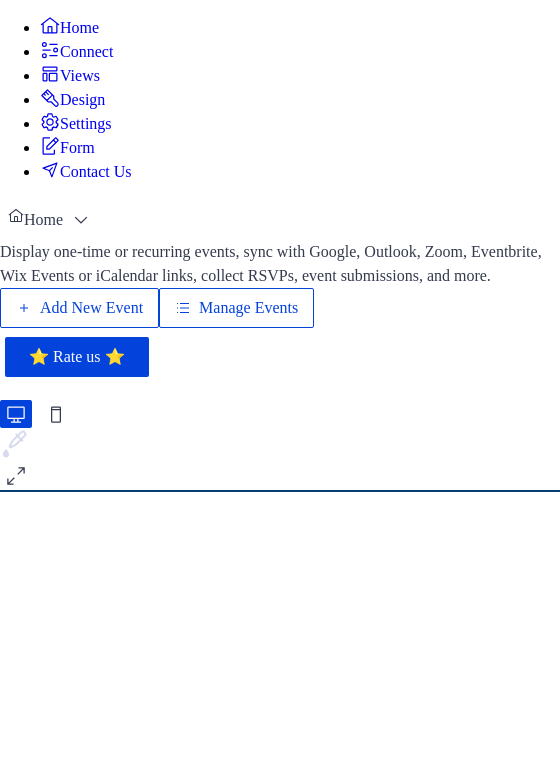 click on "Design" at bounding box center [82, 100] 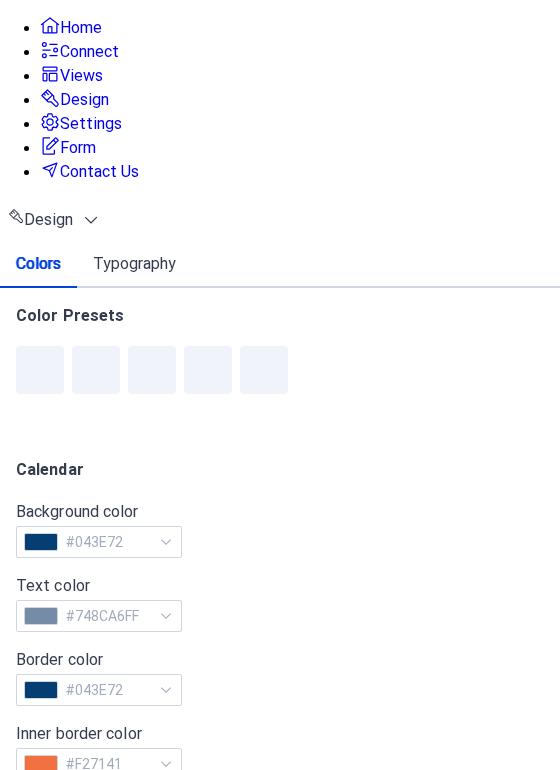 scroll, scrollTop: 684, scrollLeft: 0, axis: vertical 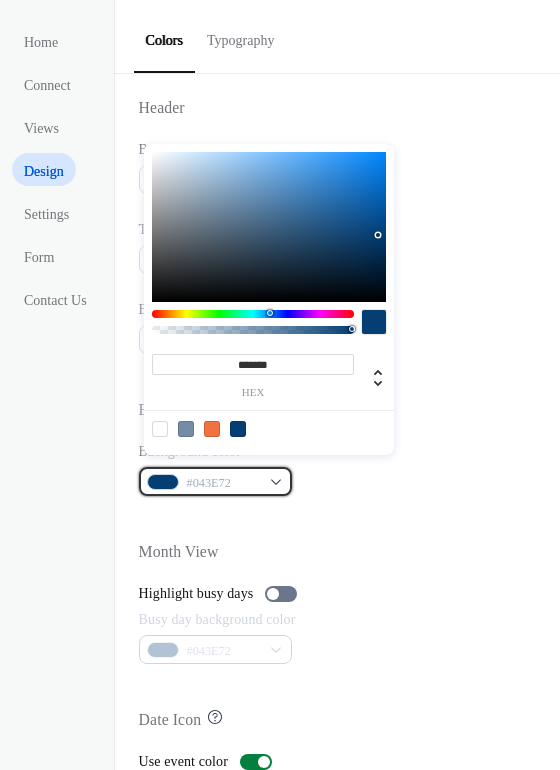 click on "#043E72" at bounding box center (216, 481) 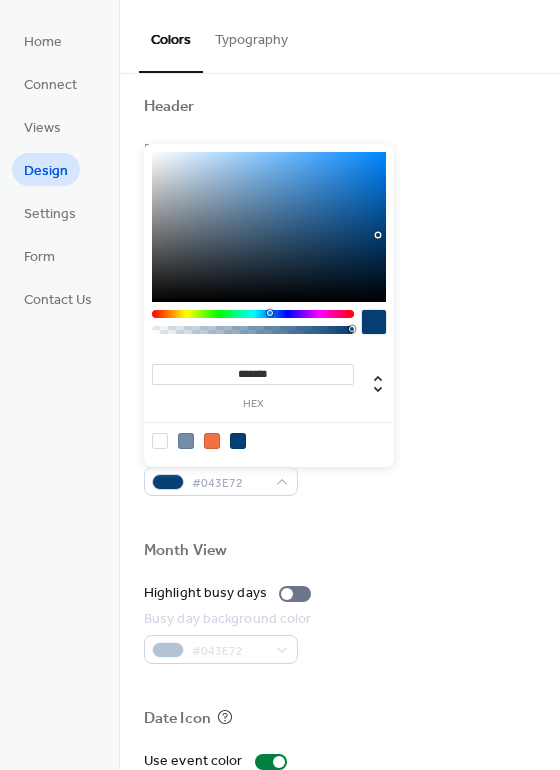 click at bounding box center [160, 441] 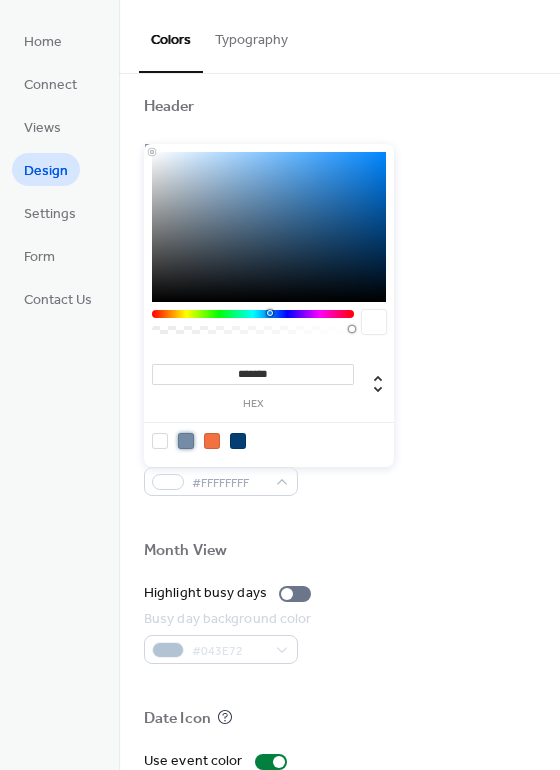 click at bounding box center (186, 441) 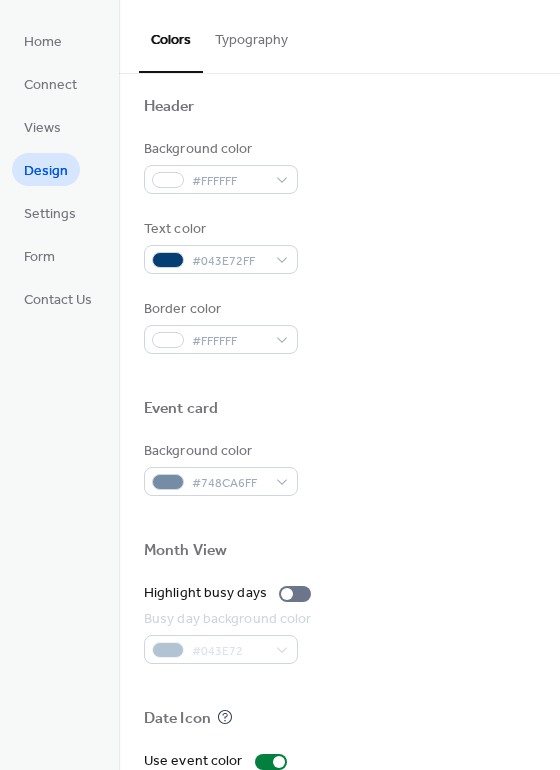click at bounding box center [339, 518] 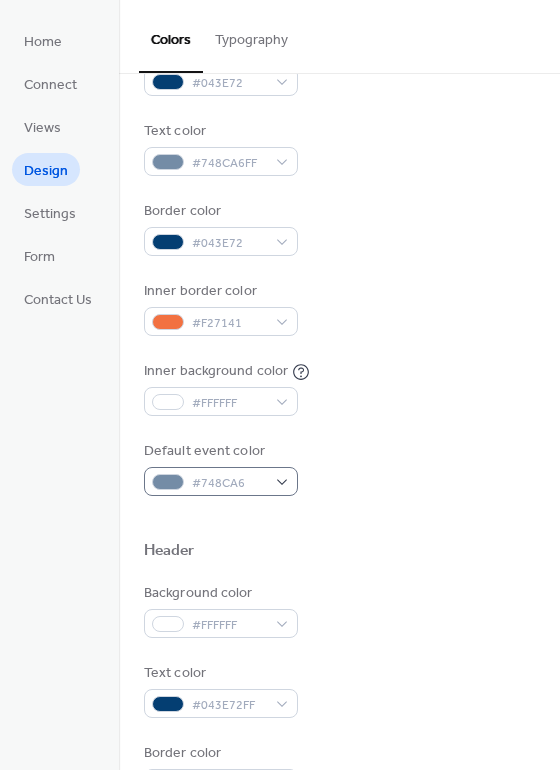 scroll, scrollTop: 238, scrollLeft: 0, axis: vertical 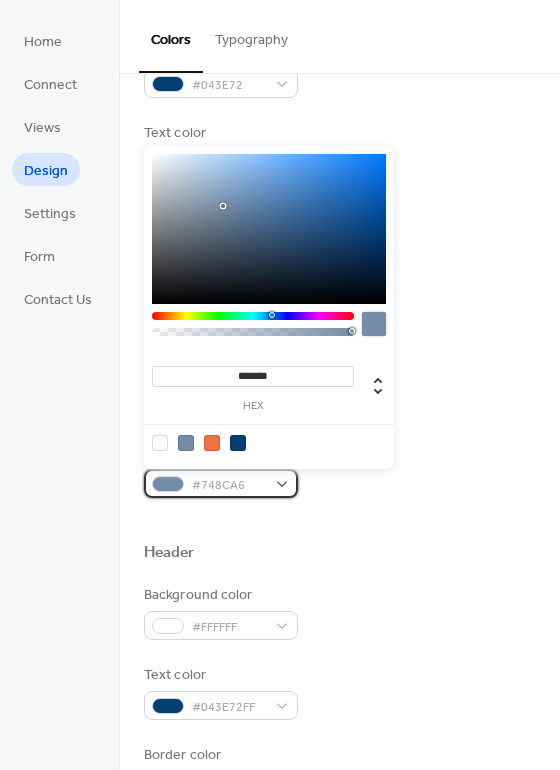 click on "#748CA6" at bounding box center [229, 485] 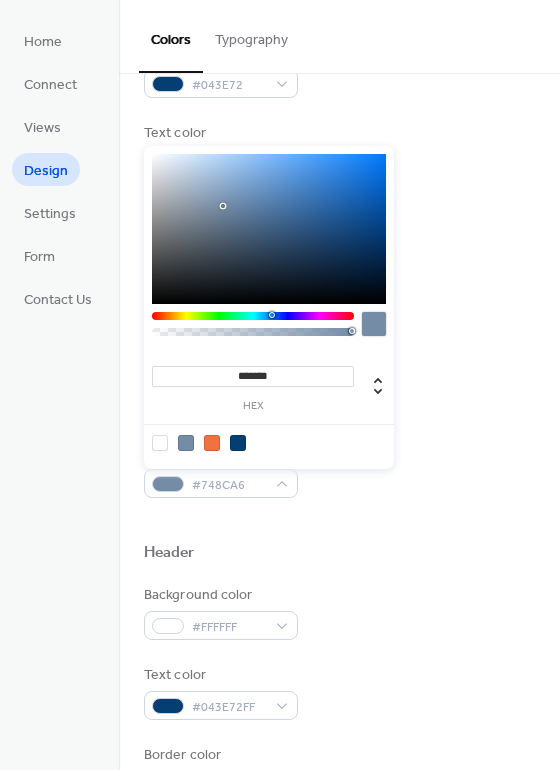 click at bounding box center [160, 443] 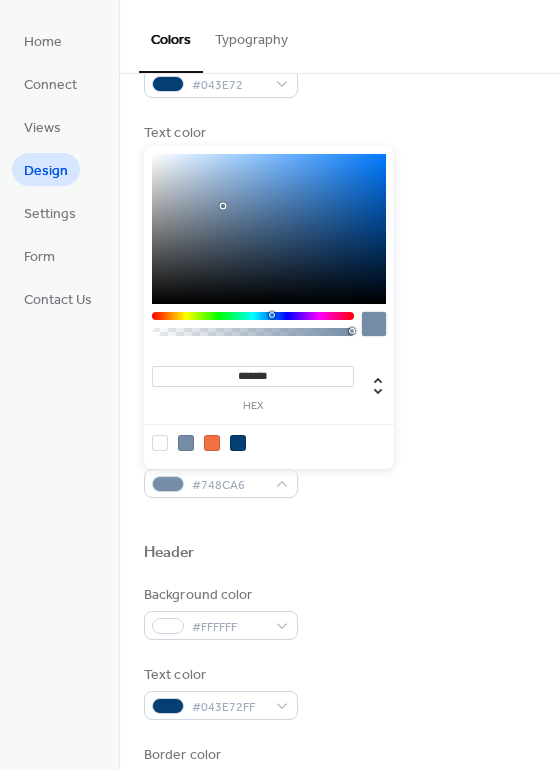 type on "*******" 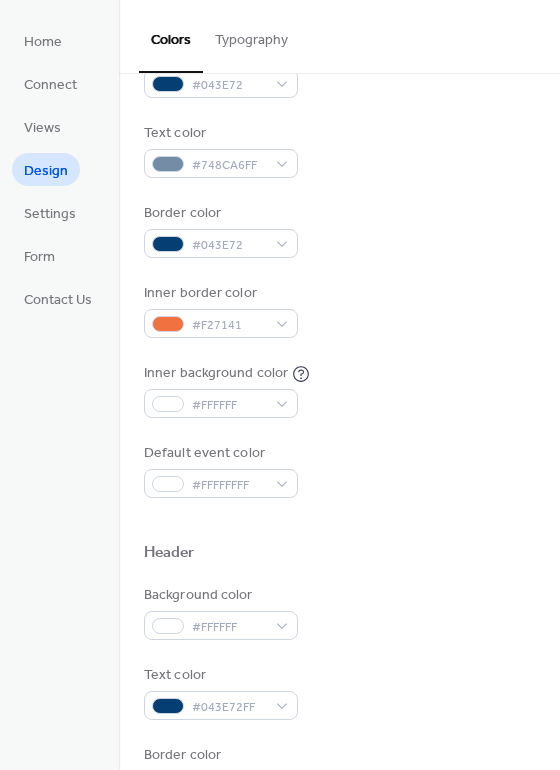 click on "Header" at bounding box center [339, 556] 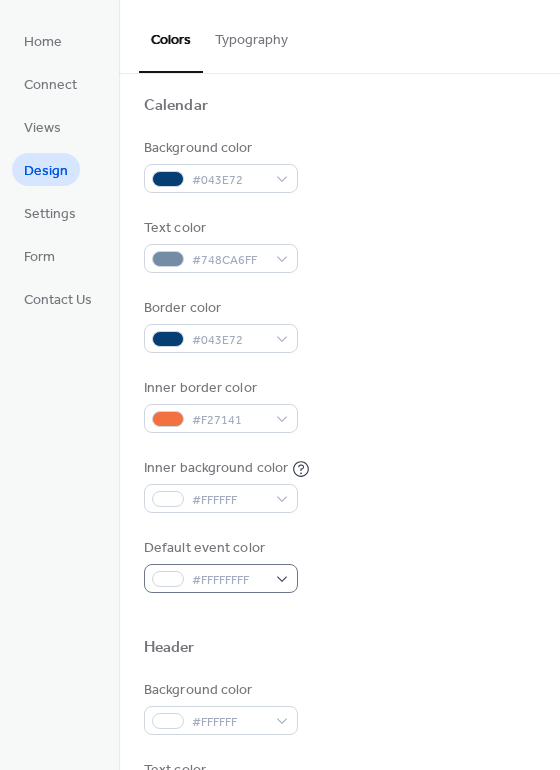 scroll, scrollTop: 132, scrollLeft: 0, axis: vertical 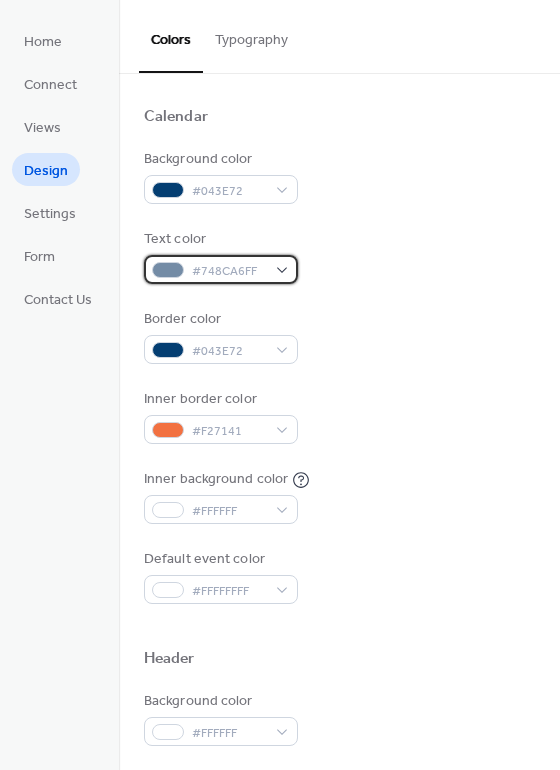 click on "#748CA6FF" at bounding box center [229, 271] 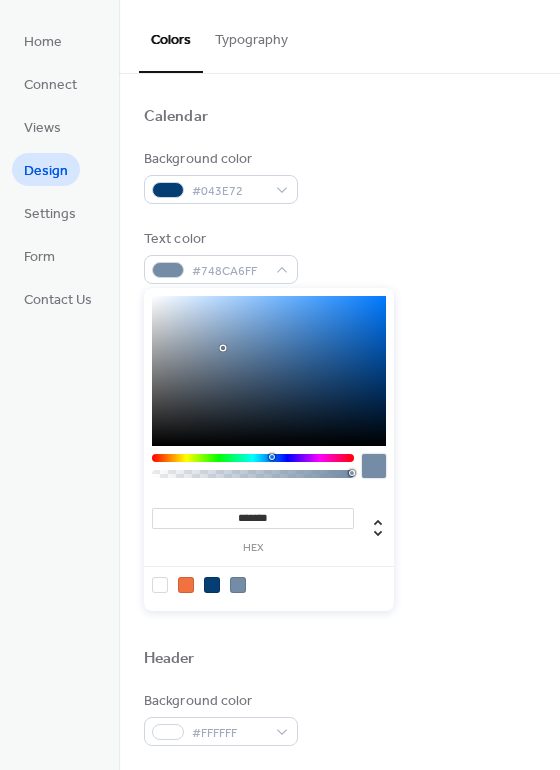 click at bounding box center [160, 585] 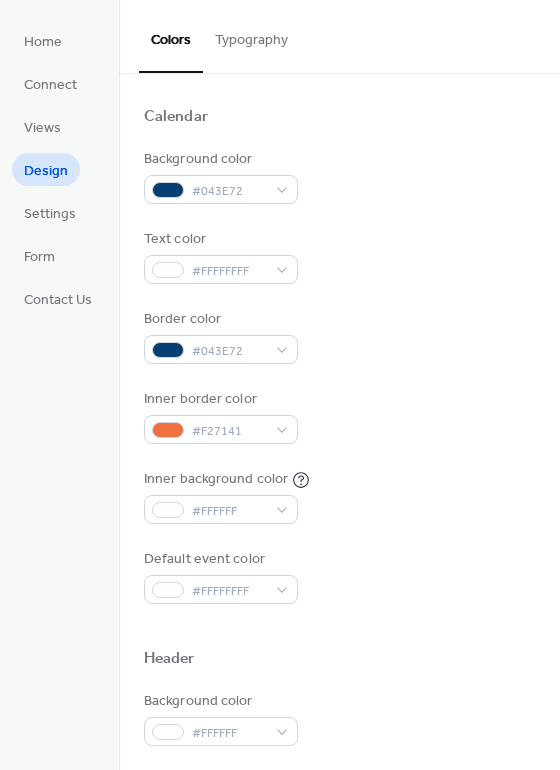 click on "Background color #043E72 Text color #FFFFFFFF Border color #043E72 Inner border color #F27141 Inner background color #FFFFFF Default event color #FFFFFFFF" at bounding box center [339, 376] 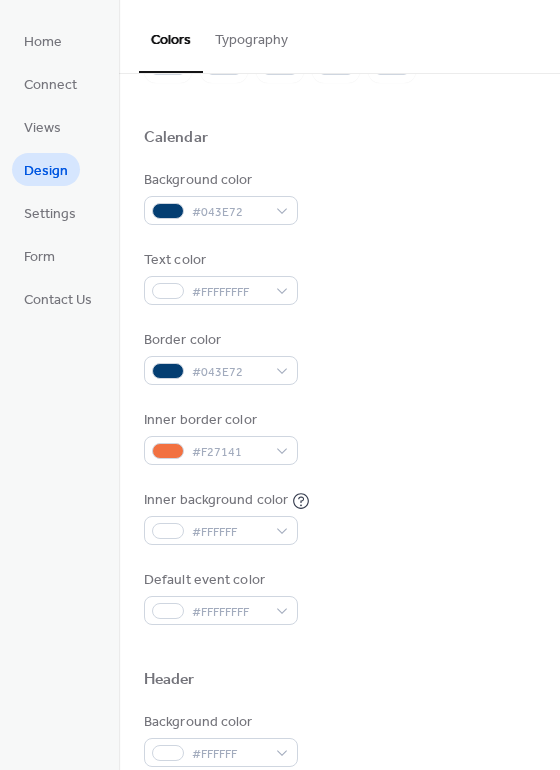 scroll, scrollTop: 0, scrollLeft: 0, axis: both 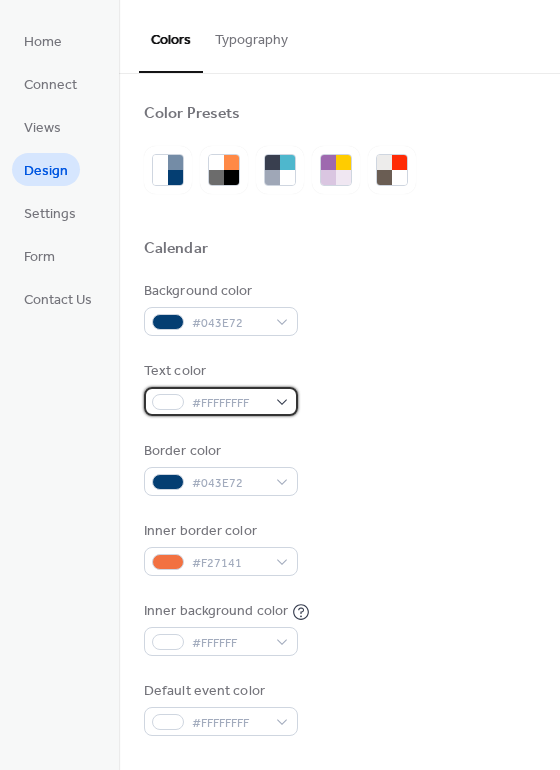 click on "#FFFFFFFF" at bounding box center (229, 403) 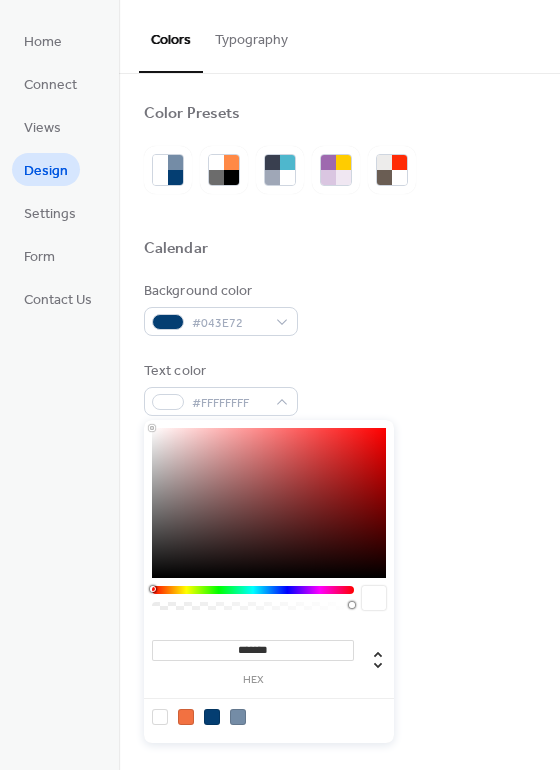 click at bounding box center (212, 717) 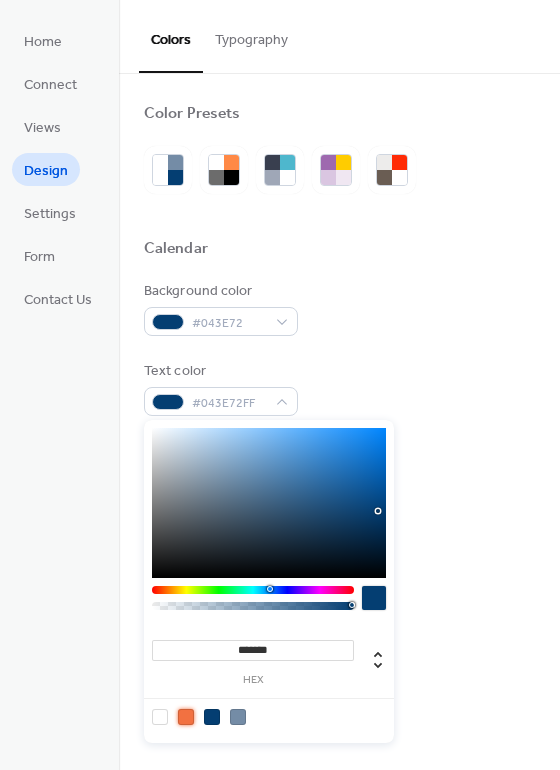 click at bounding box center [186, 717] 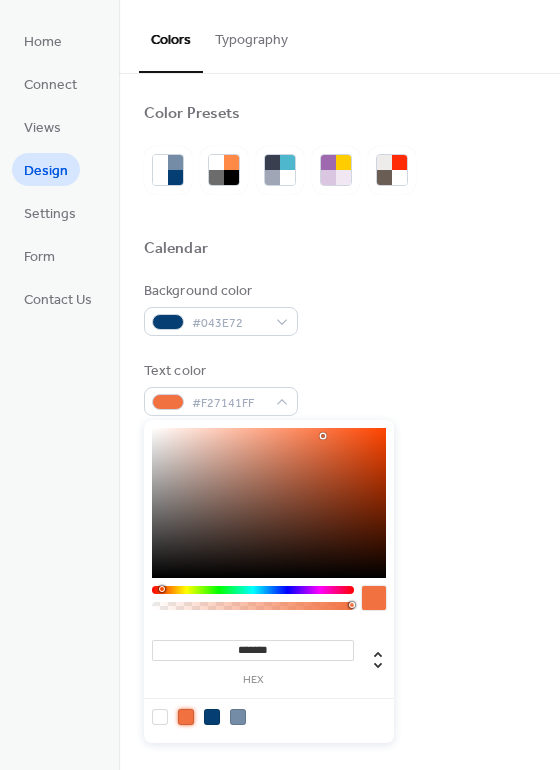 click at bounding box center (238, 717) 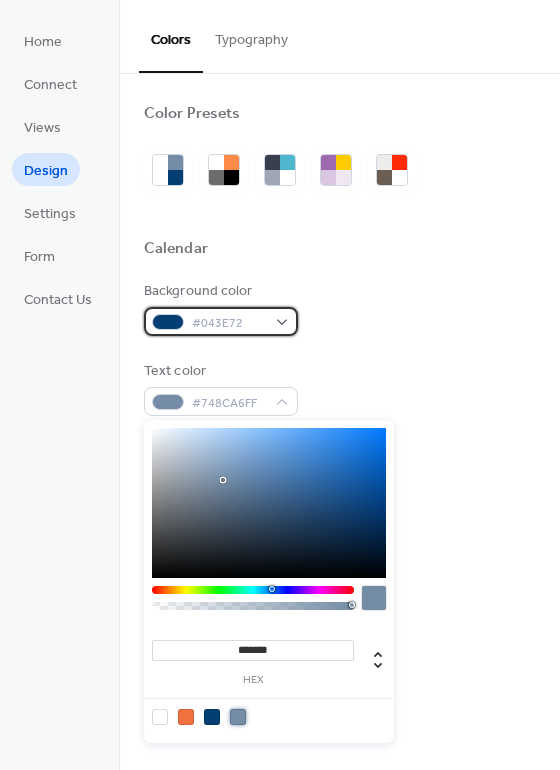 click on "#043E72" at bounding box center [229, 323] 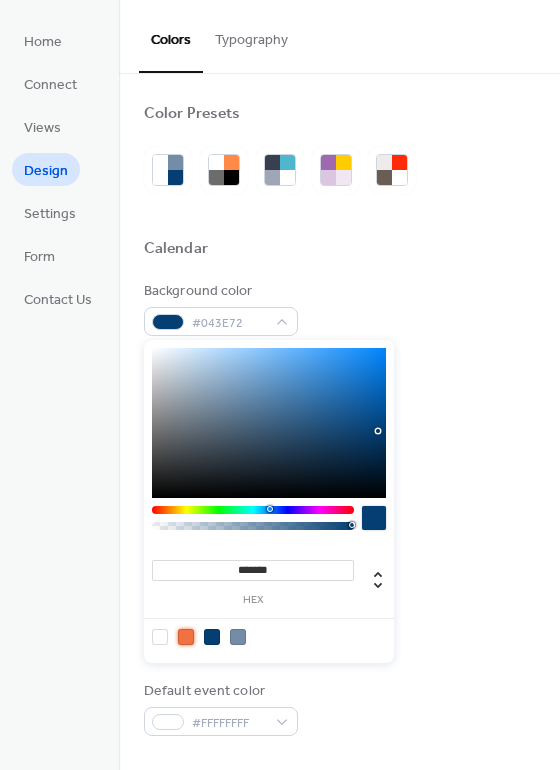 click at bounding box center (186, 637) 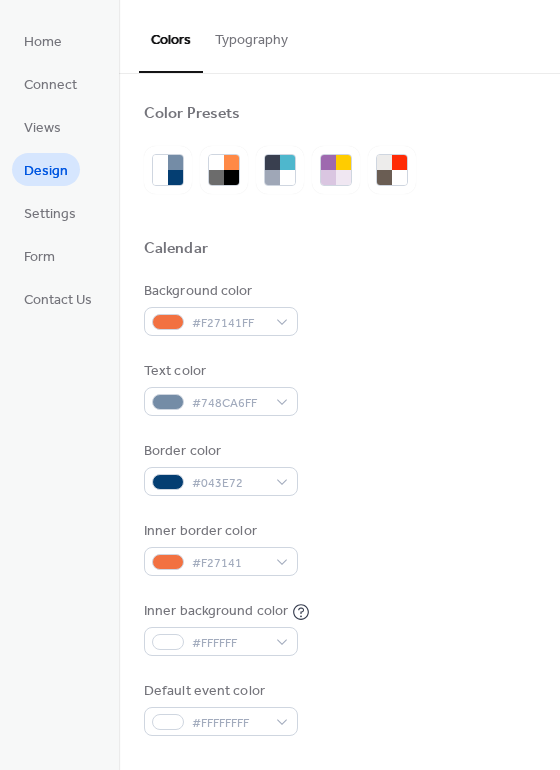 click on "Inner border color #F27141" at bounding box center (339, 548) 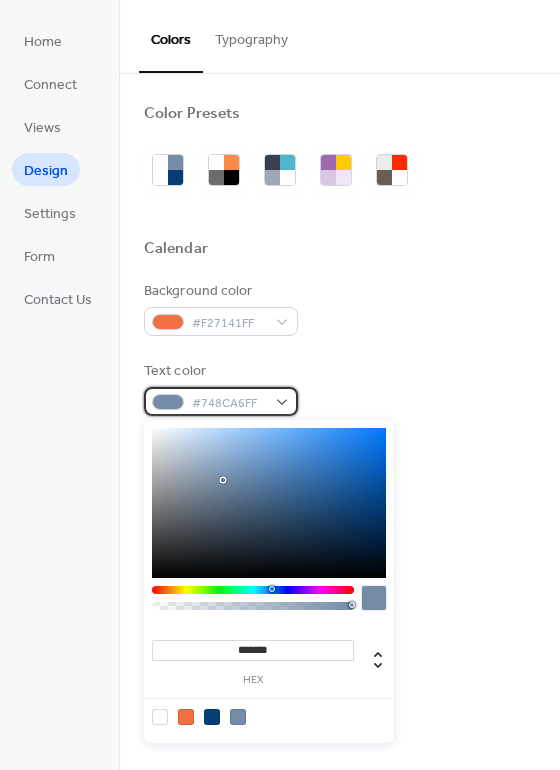 click on "#748CA6FF" at bounding box center (229, 403) 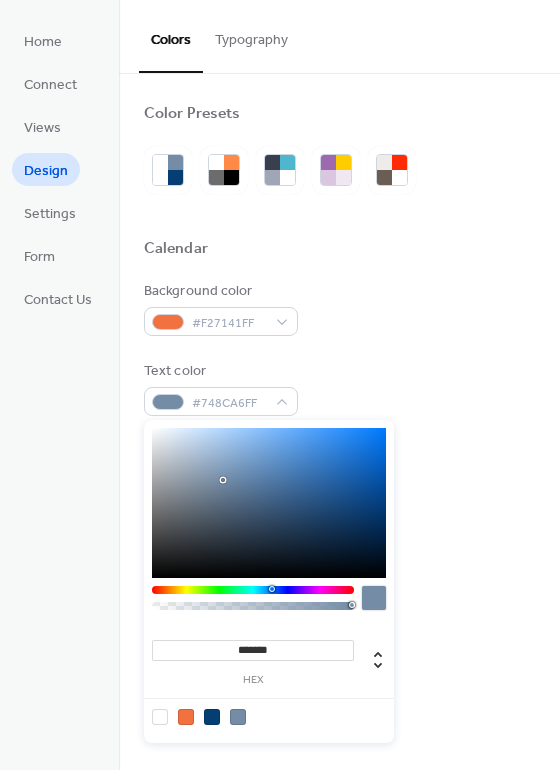 click at bounding box center [212, 717] 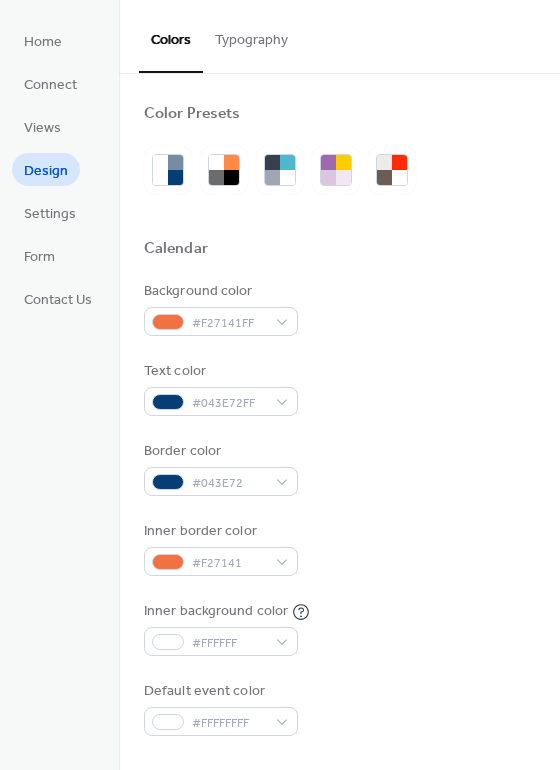 click on "Background color #F27141FF Text color #043E72FF Border color #043E72 Inner border color #F27141 Inner background color #FFFFFF Default event color #FFFFFFFF" at bounding box center (339, 508) 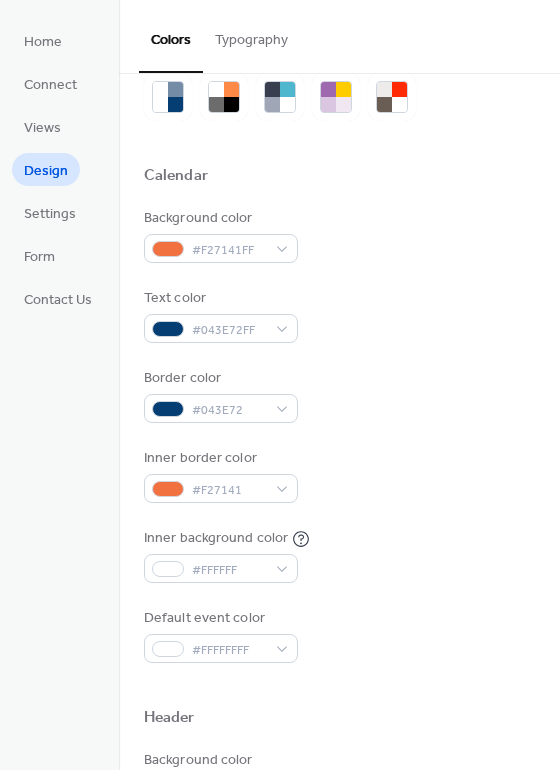scroll, scrollTop: 86, scrollLeft: 0, axis: vertical 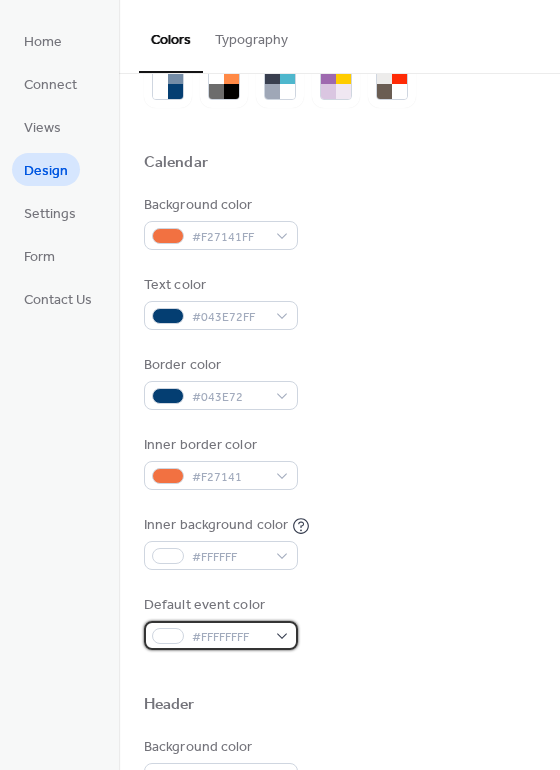 click on "#FFFFFFFF" at bounding box center (229, 637) 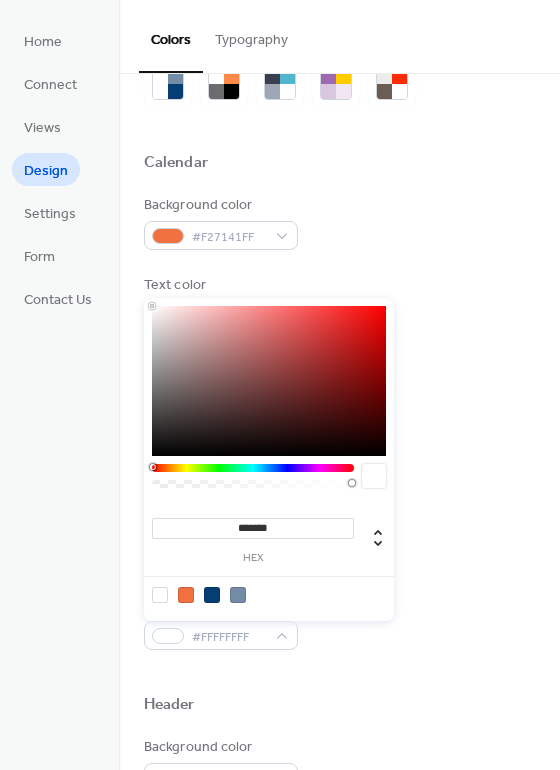 click at bounding box center [238, 595] 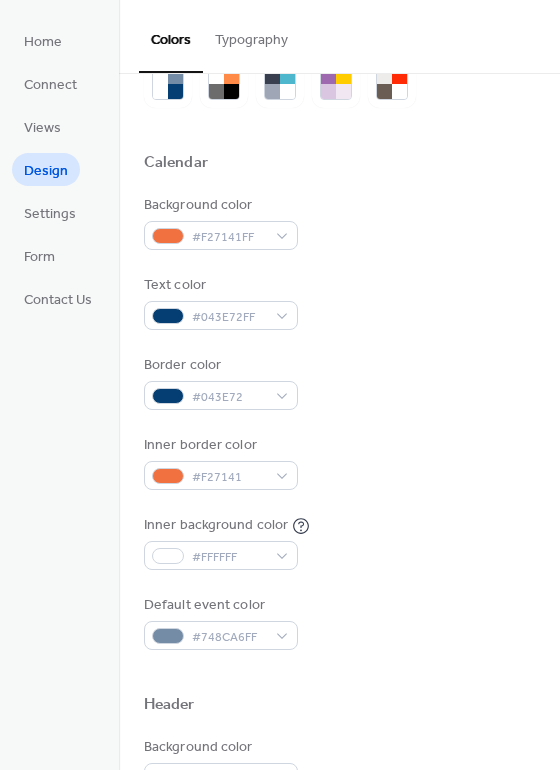 click on "Header" at bounding box center [339, 708] 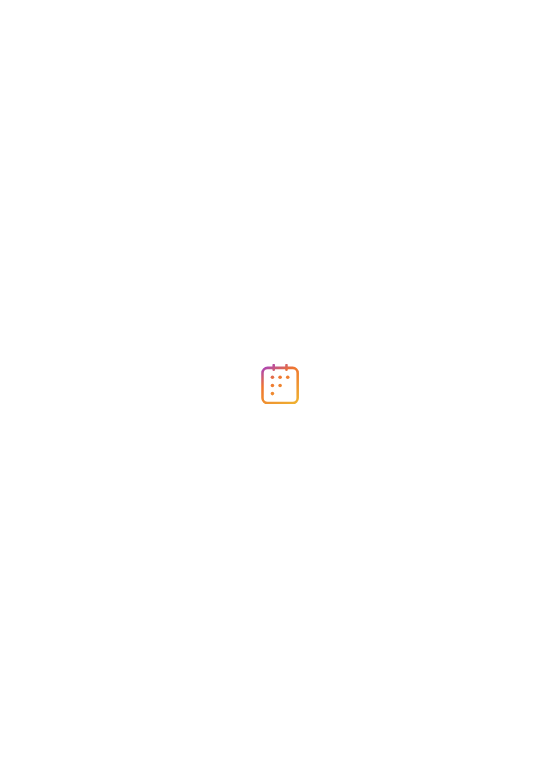 scroll, scrollTop: 0, scrollLeft: 0, axis: both 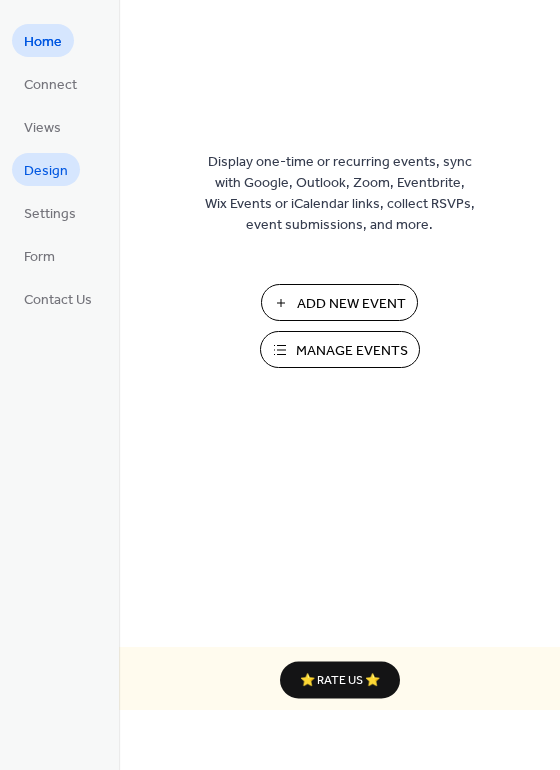 click on "Design" at bounding box center [46, 171] 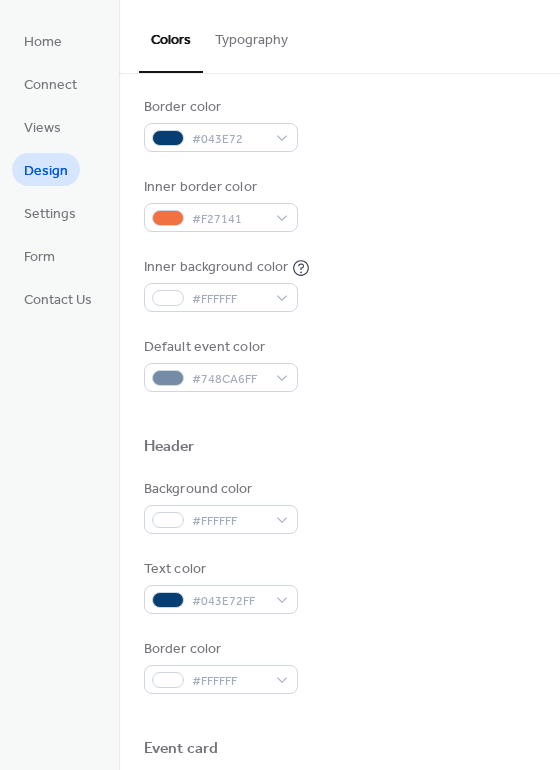 scroll, scrollTop: 348, scrollLeft: 0, axis: vertical 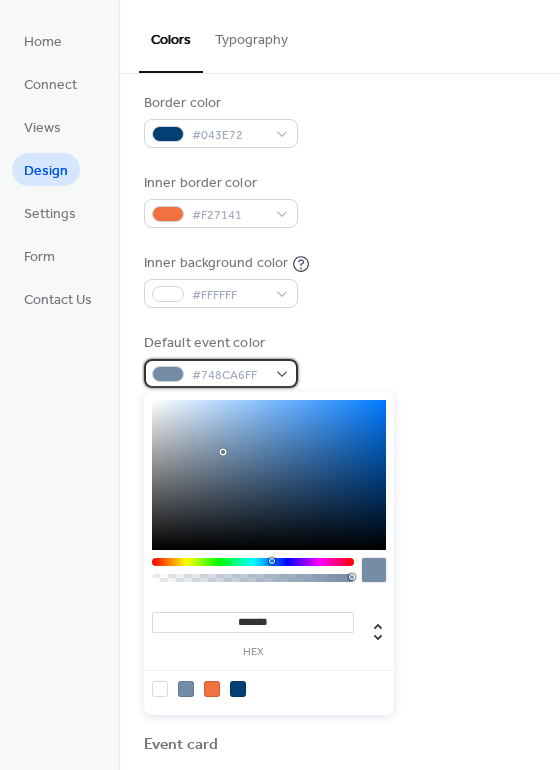click on "#748CA6FF" at bounding box center [221, 373] 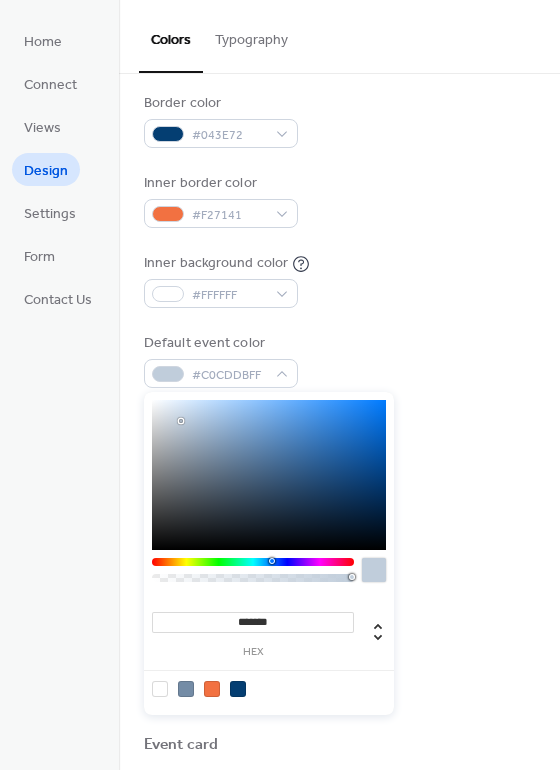 click at bounding box center (269, 475) 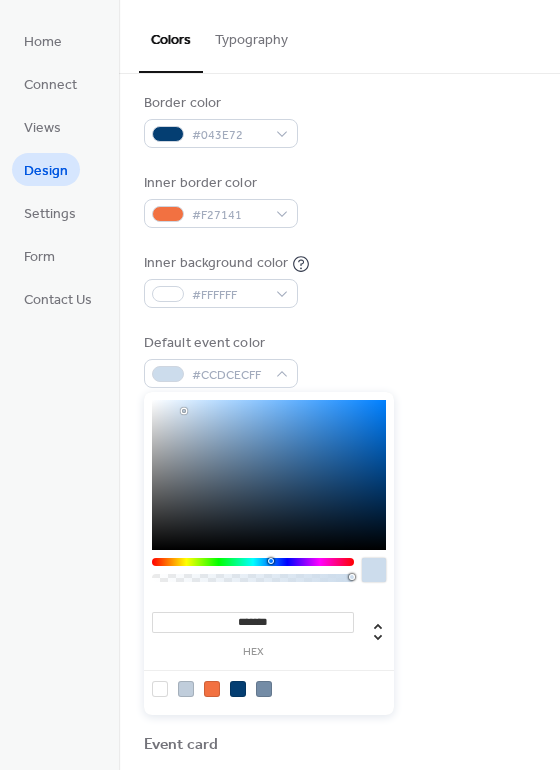 click at bounding box center (269, 475) 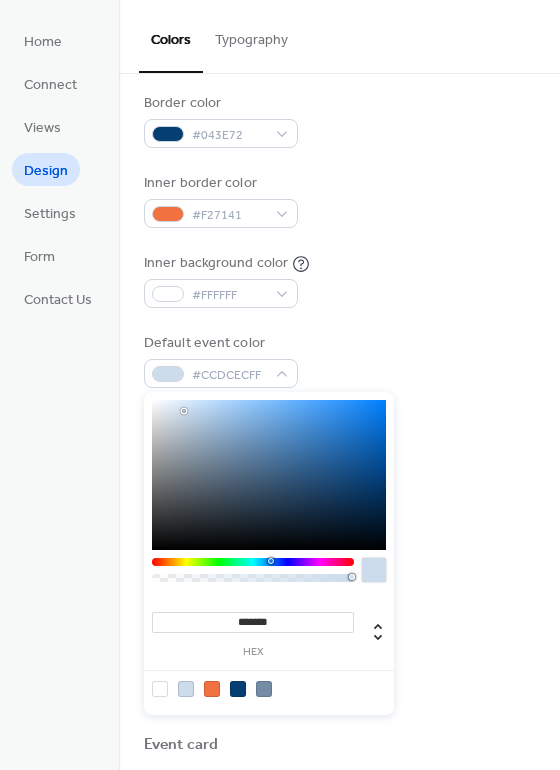 type on "***" 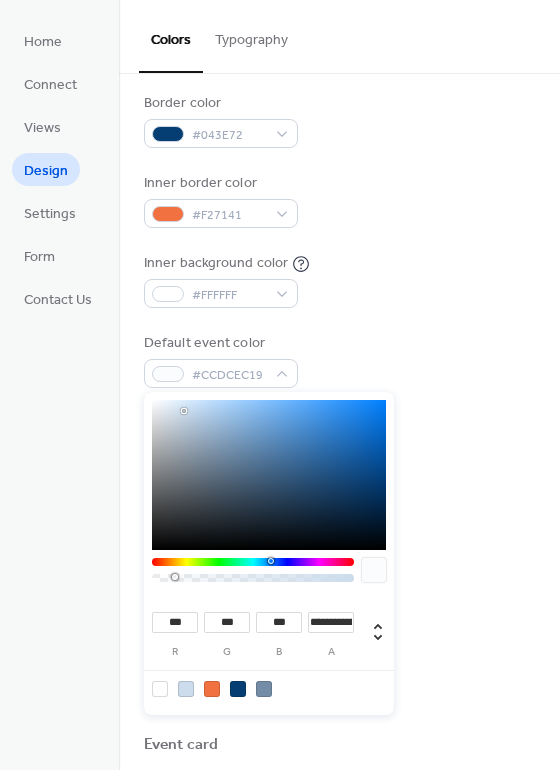 type on "*" 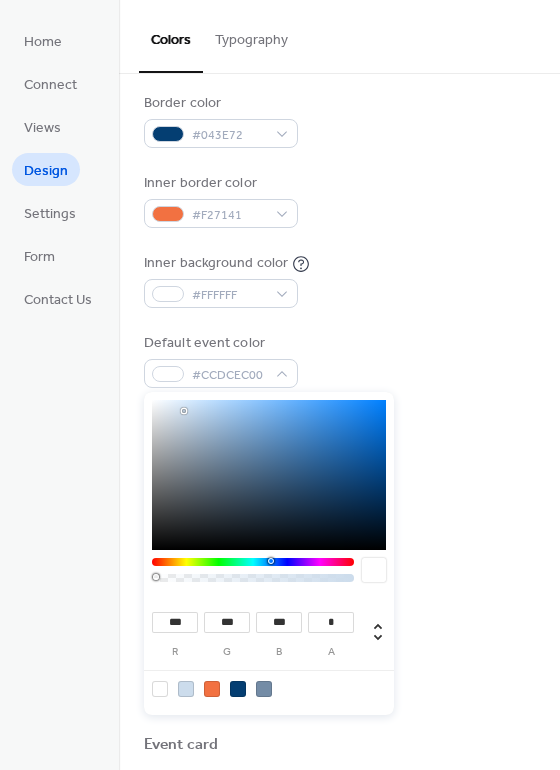 drag, startPoint x: 352, startPoint y: 574, endPoint x: 150, endPoint y: 582, distance: 202.15836 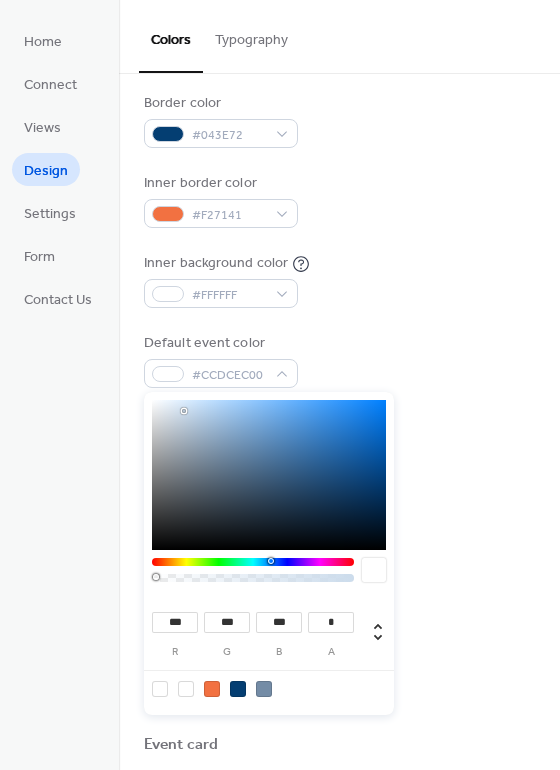 type on "***" 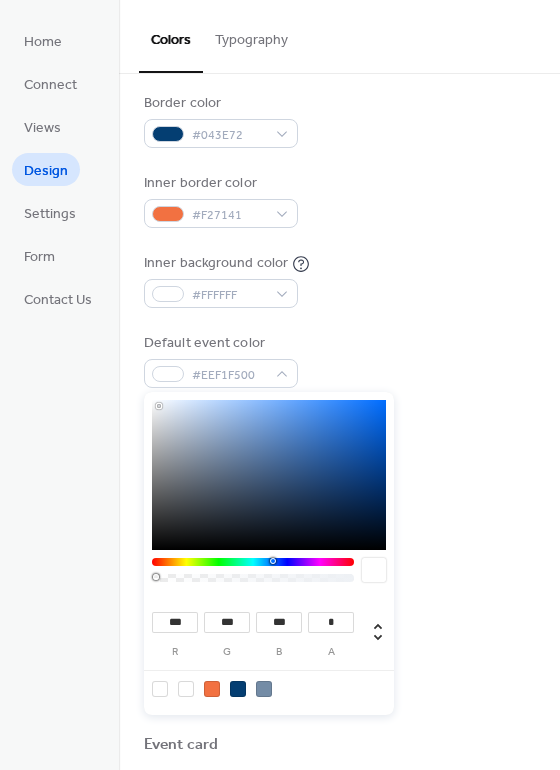 click at bounding box center (269, 475) 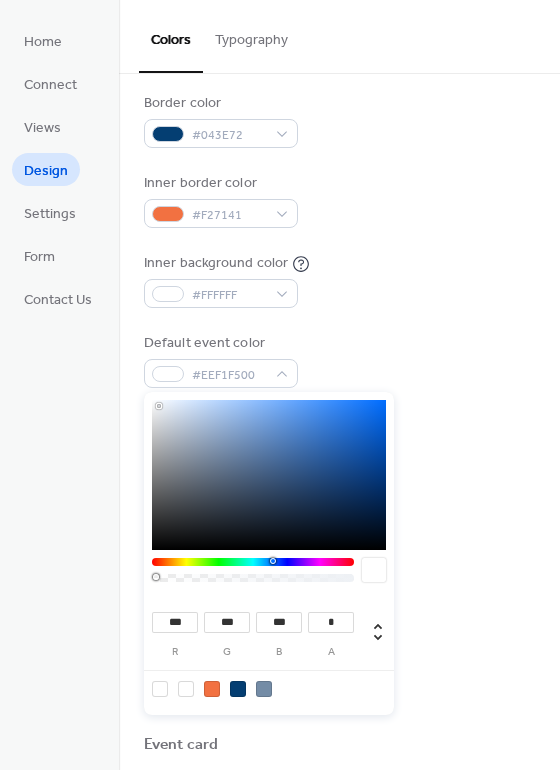 type on "***" 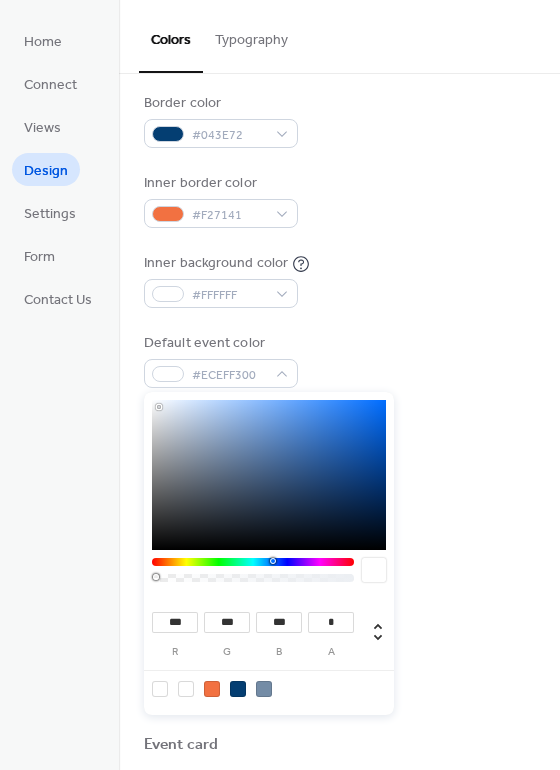 type on "***" 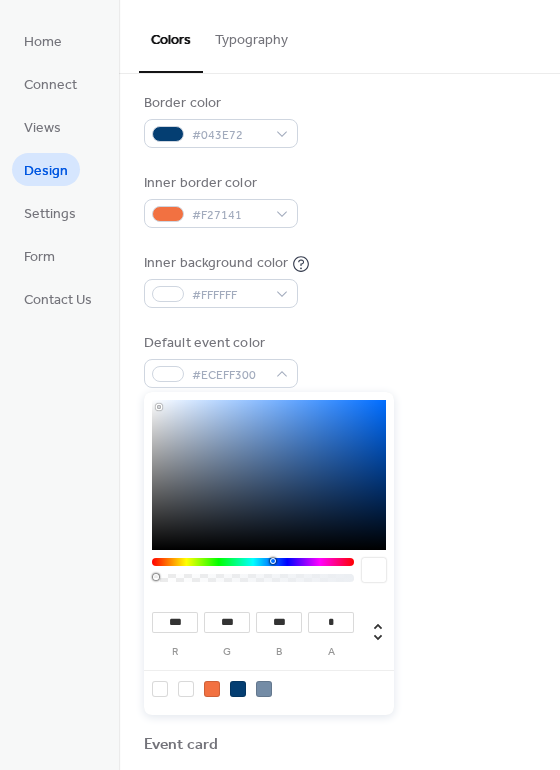 type on "***" 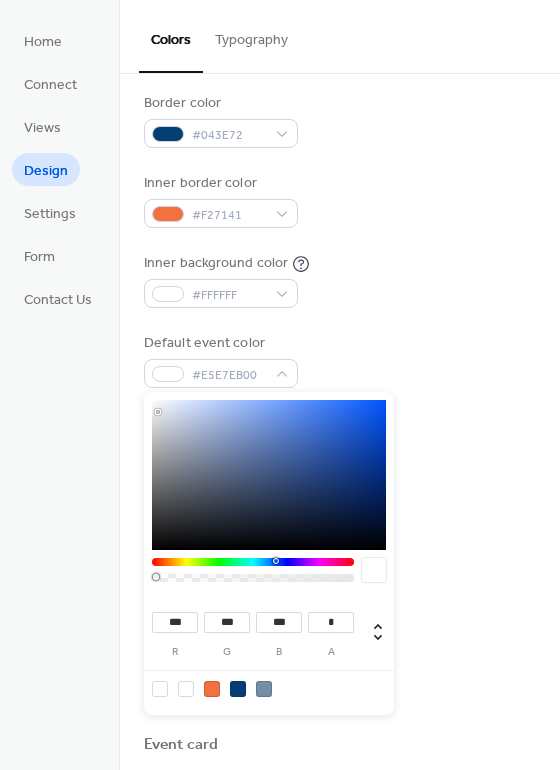type on "***" 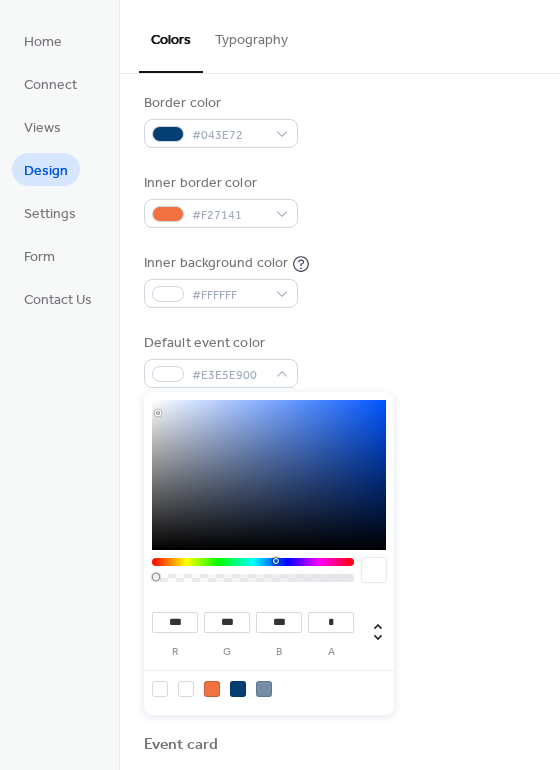 type on "***" 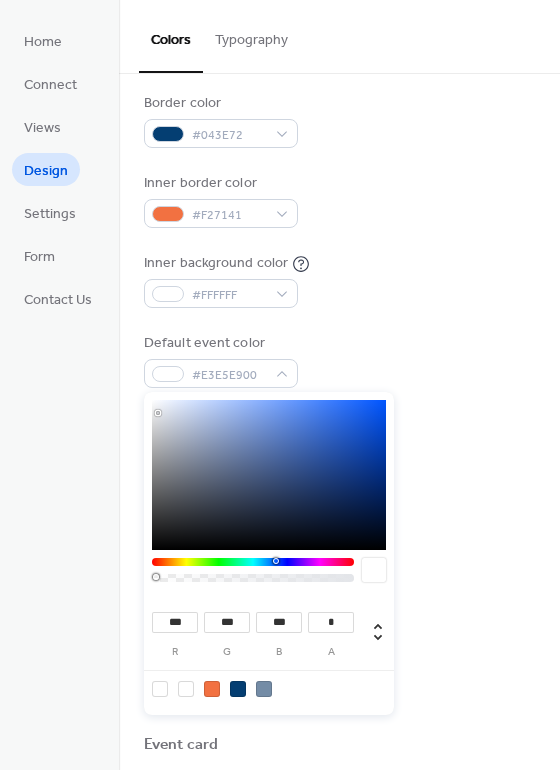 type on "***" 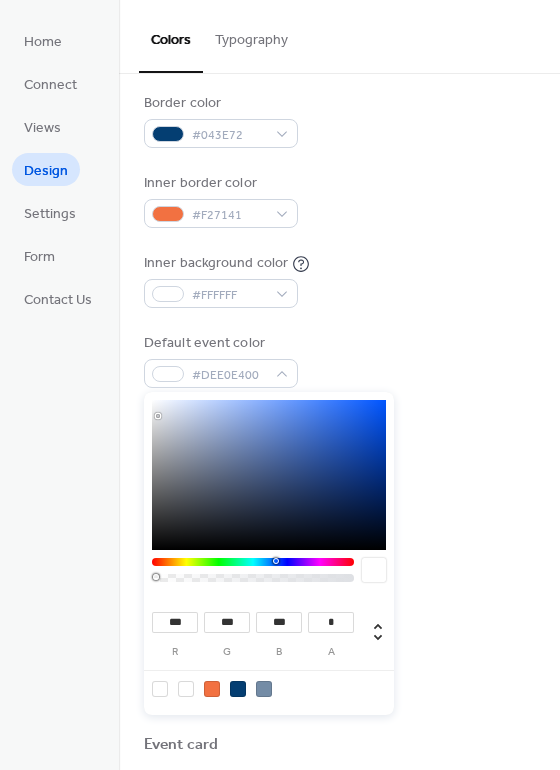 drag, startPoint x: 159, startPoint y: 406, endPoint x: 158, endPoint y: 416, distance: 10.049875 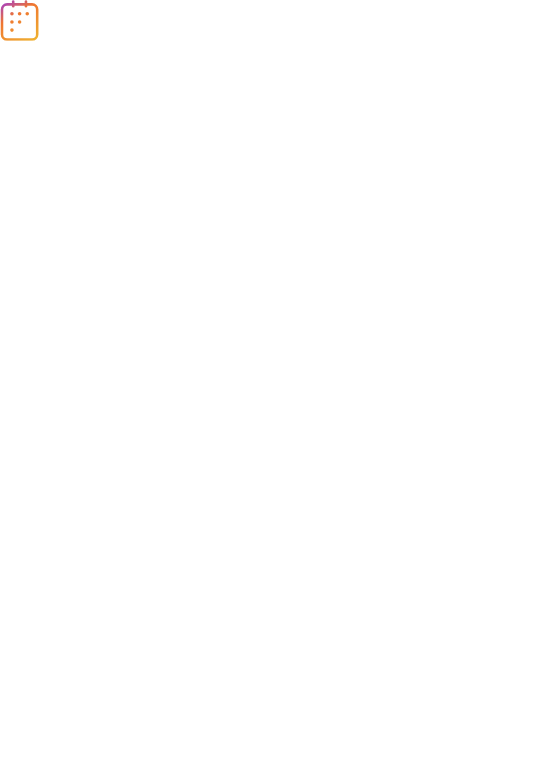 scroll, scrollTop: 0, scrollLeft: 0, axis: both 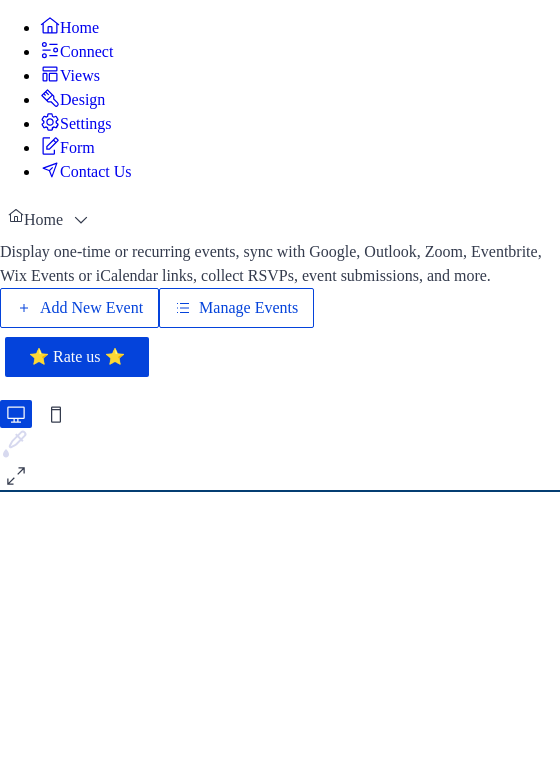 click on "Design" at bounding box center (82, 100) 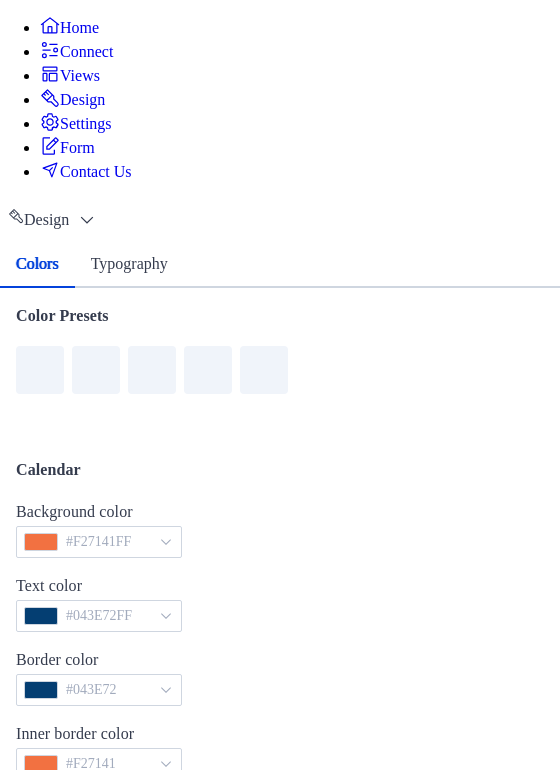 scroll, scrollTop: 856, scrollLeft: 0, axis: vertical 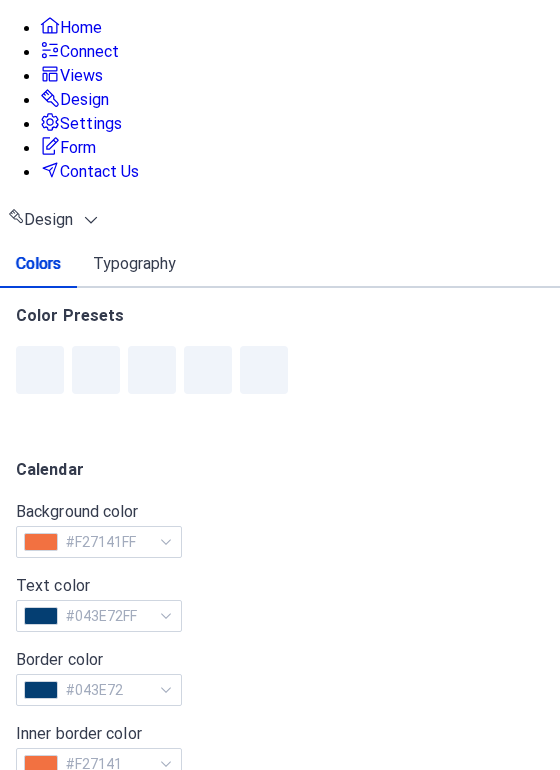 click on "#043E72" at bounding box center [113, 1580] 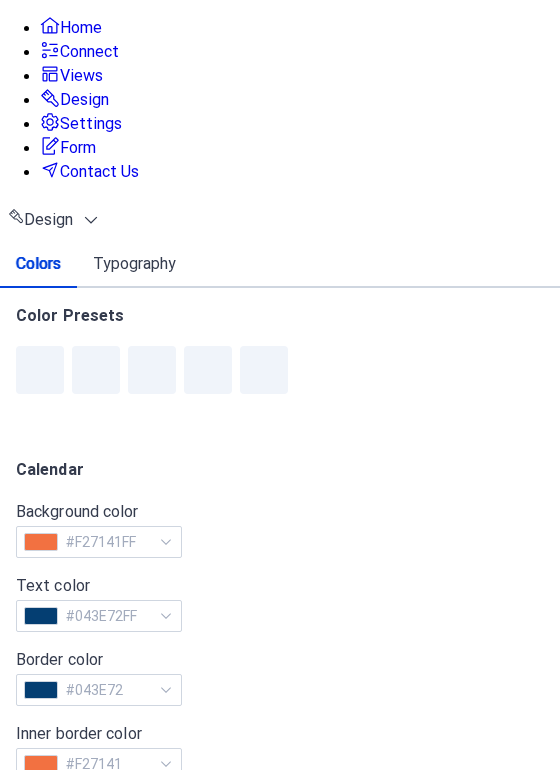 click at bounding box center (184, 1522) 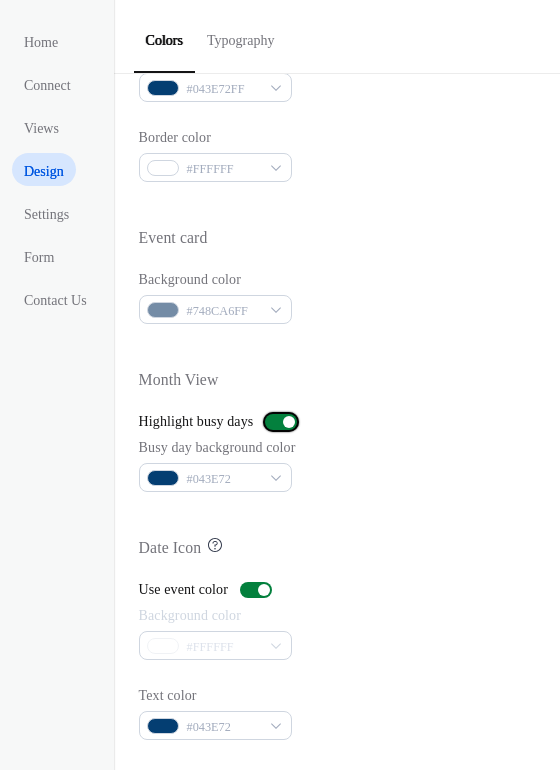 click at bounding box center (281, 422) 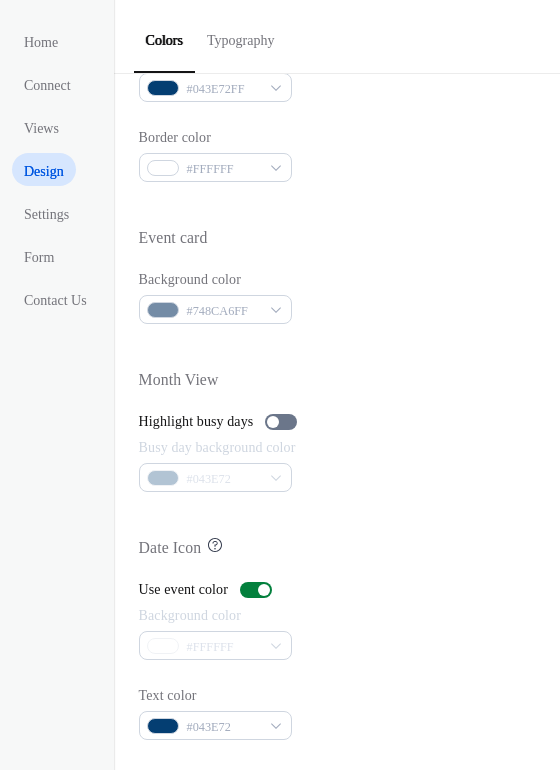 click on "#043E72" at bounding box center (219, 477) 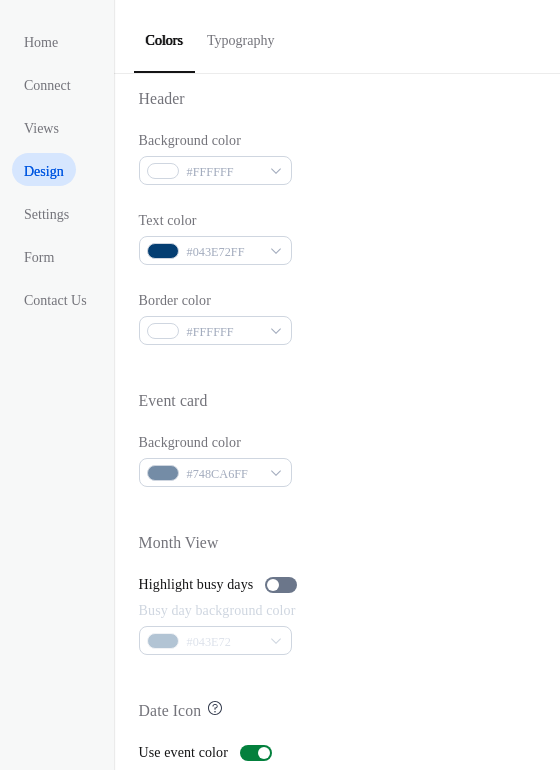 scroll, scrollTop: 685, scrollLeft: 0, axis: vertical 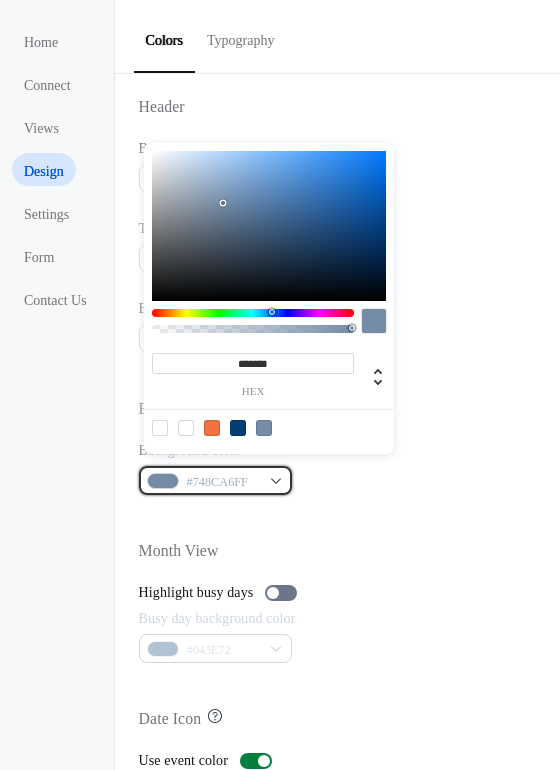 click on "#748CA6FF" at bounding box center [224, 482] 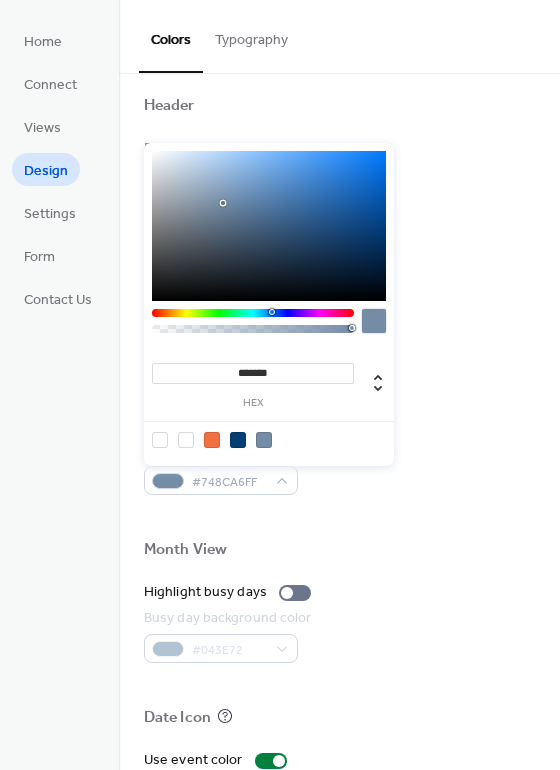 click at bounding box center [160, 440] 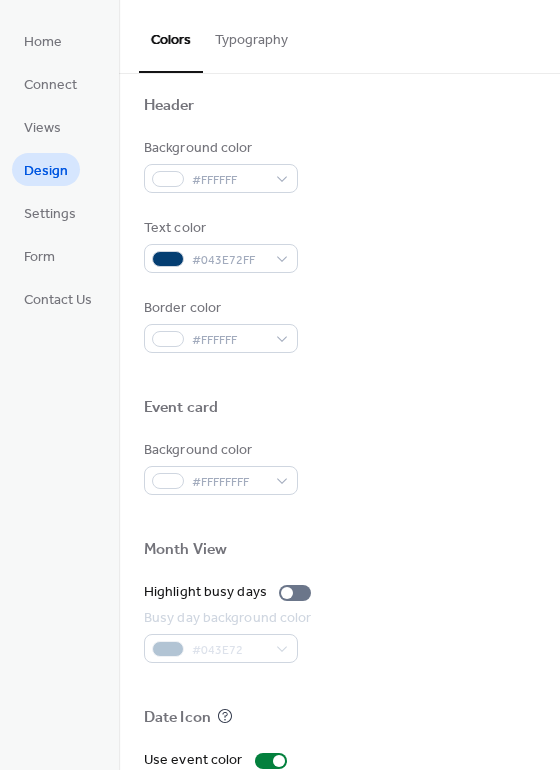 click on "Month View" at bounding box center (339, 553) 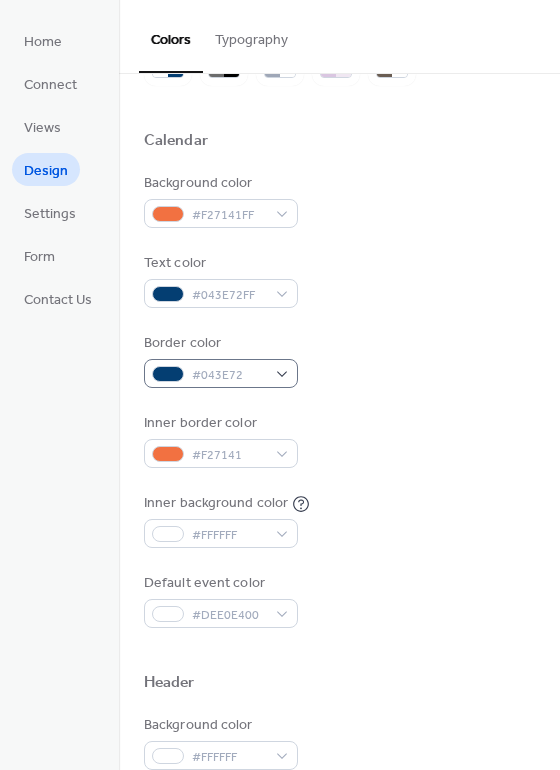 scroll, scrollTop: 110, scrollLeft: 0, axis: vertical 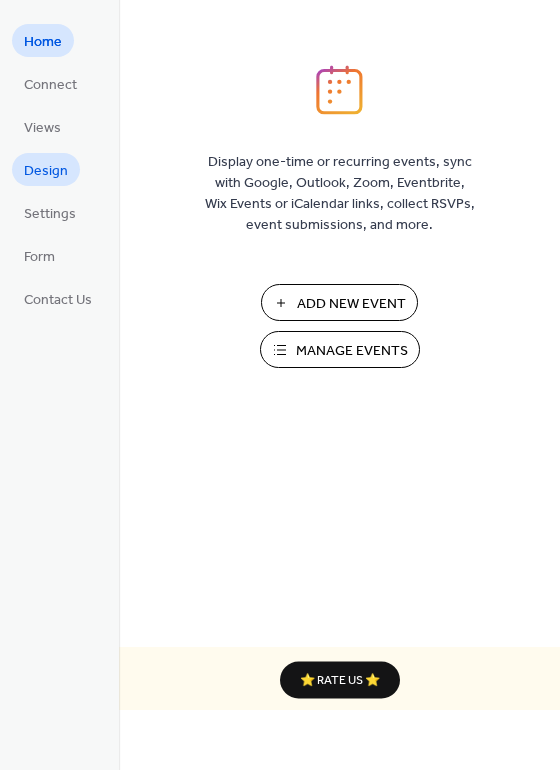 click on "Design" at bounding box center [46, 171] 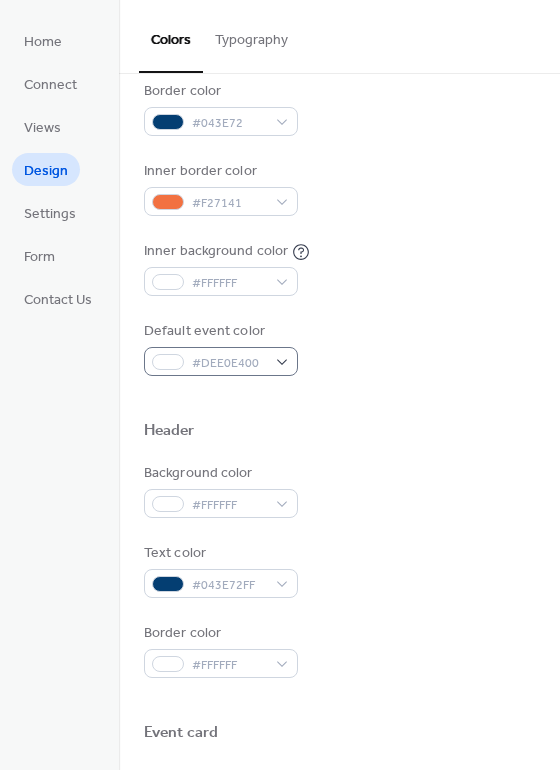scroll, scrollTop: 363, scrollLeft: 0, axis: vertical 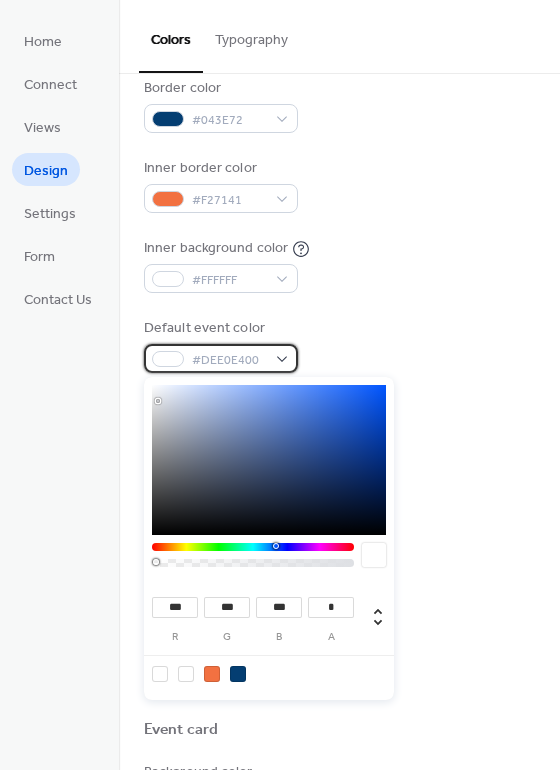 click on "#DEE0E400" at bounding box center (229, 360) 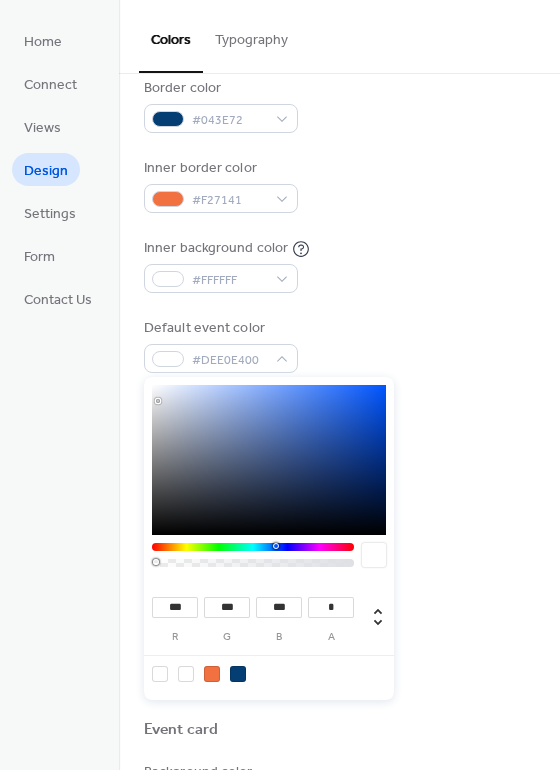 type on "***" 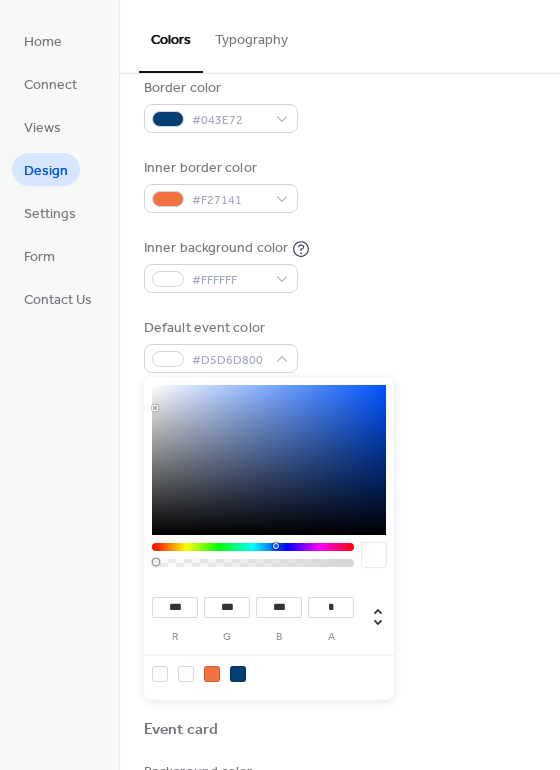 click at bounding box center [269, 460] 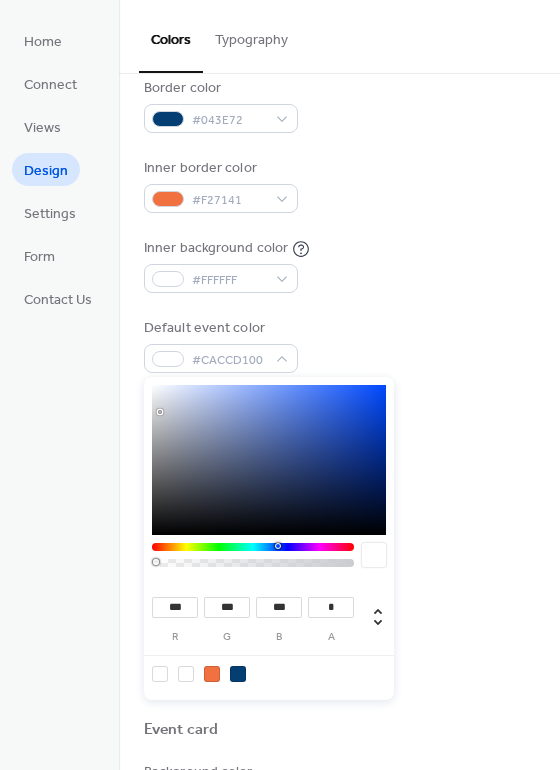 click at bounding box center (269, 460) 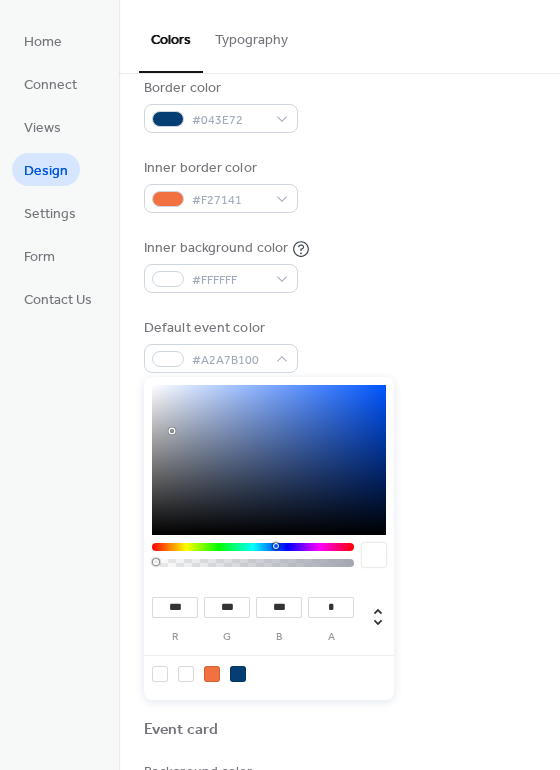 click at bounding box center (269, 460) 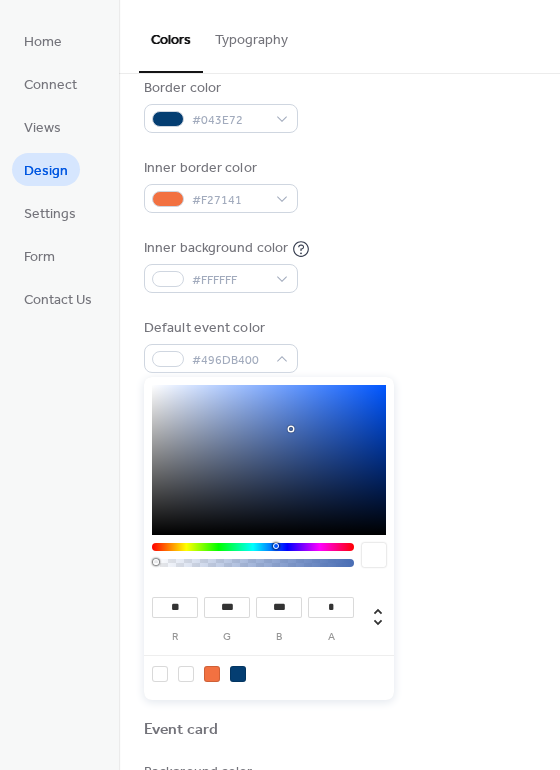 click at bounding box center [269, 460] 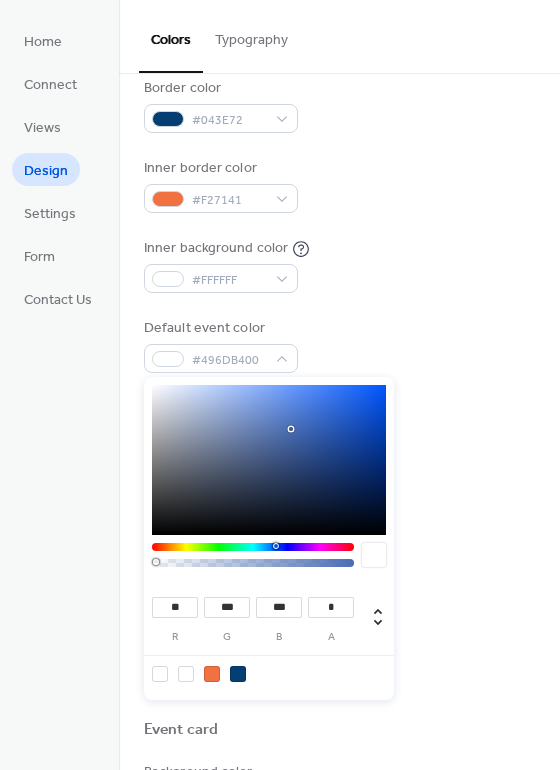 click on "** r *** g *** b * a" at bounding box center [269, 538] 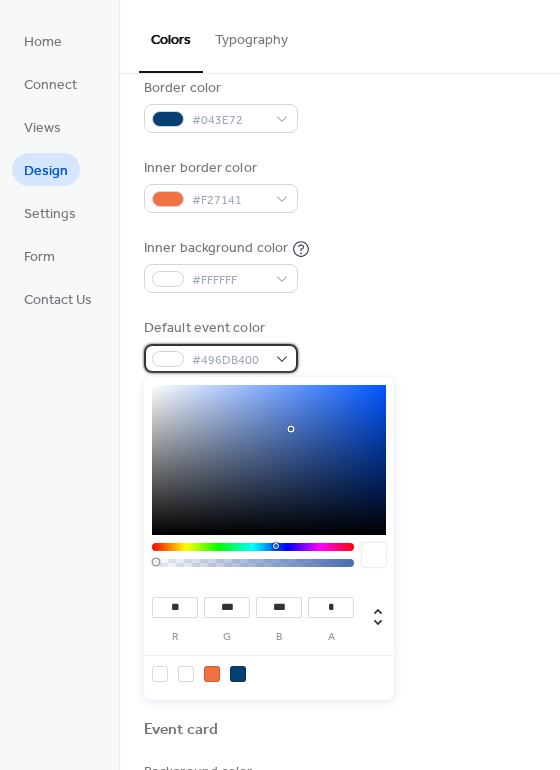 click on "#496DB400" at bounding box center (221, 358) 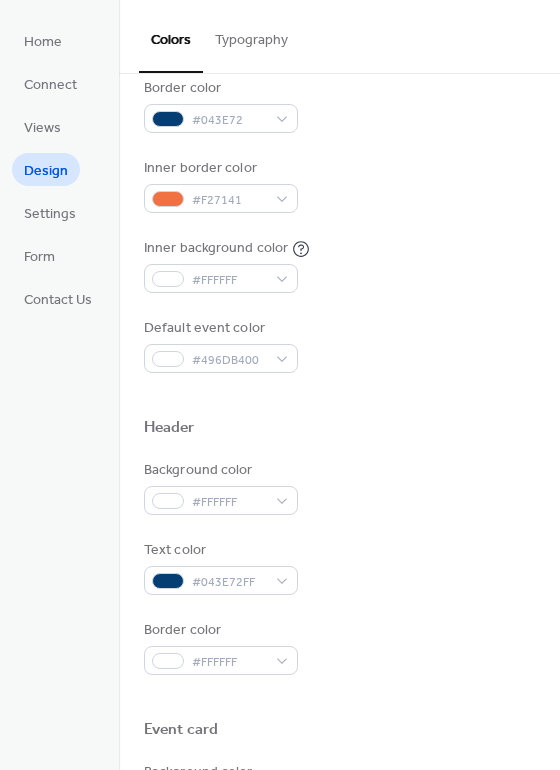 click at bounding box center [339, 697] 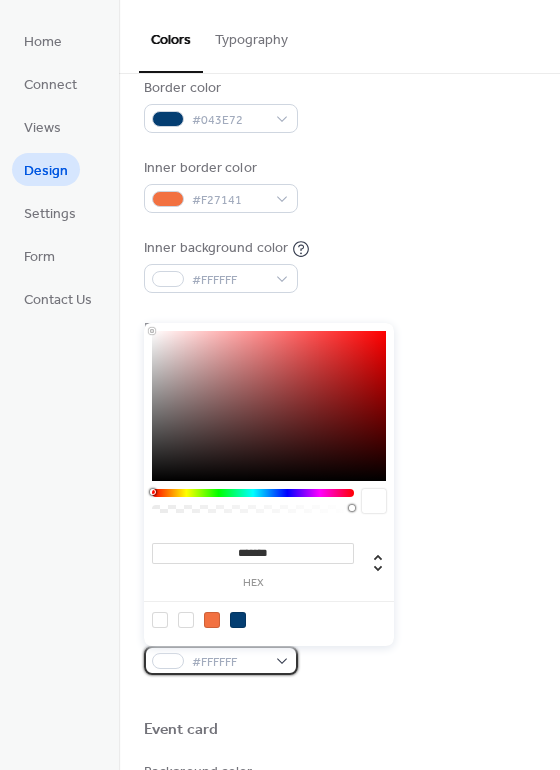click on "#FFFFFF" at bounding box center (229, 662) 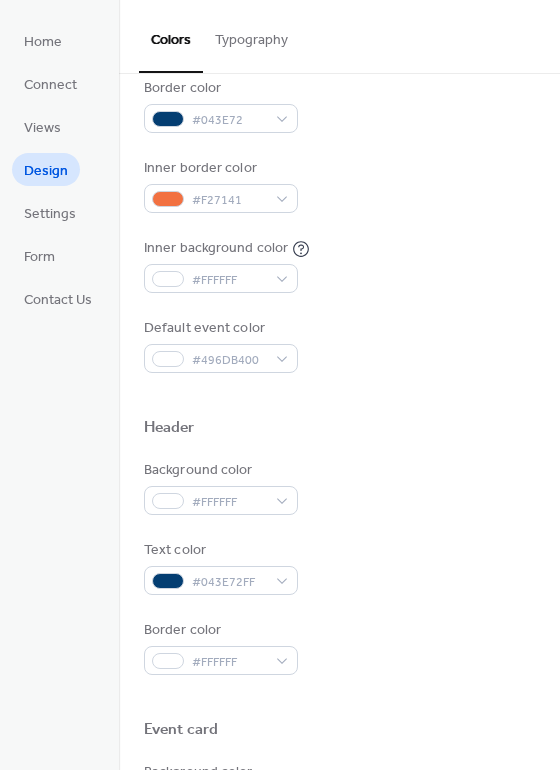 click on "Border color #FFFFFF" at bounding box center [339, 647] 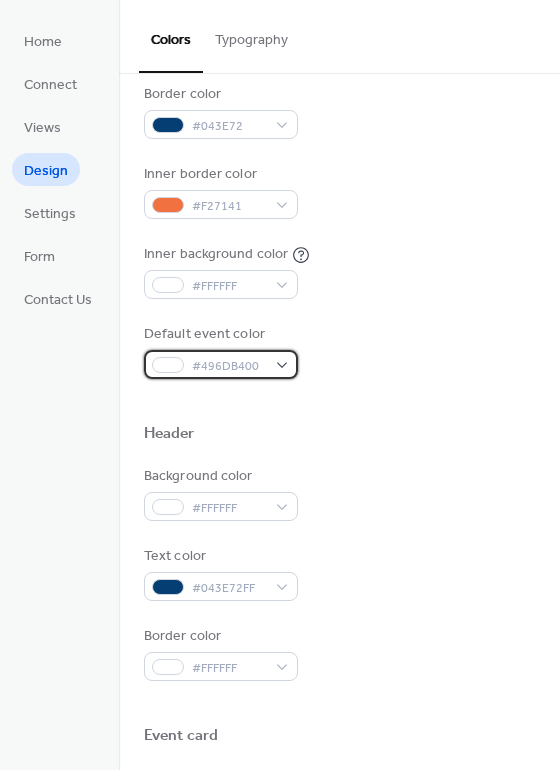 click on "#496DB400" at bounding box center [229, 366] 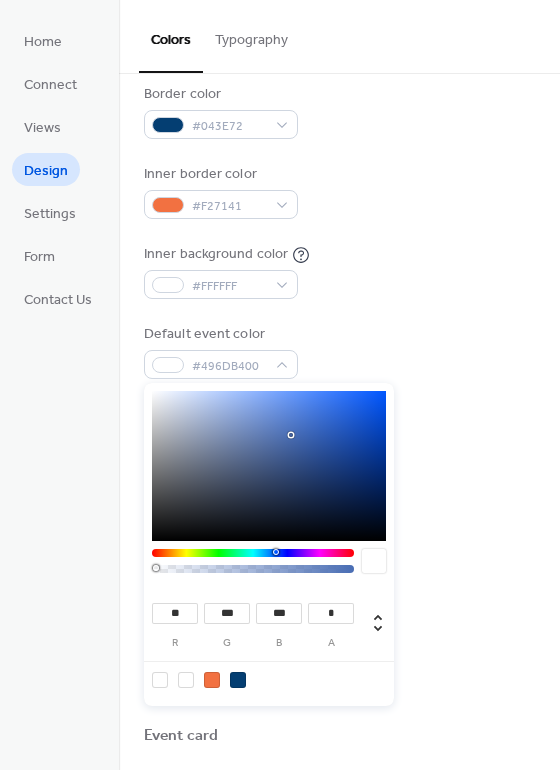click at bounding box center (186, 680) 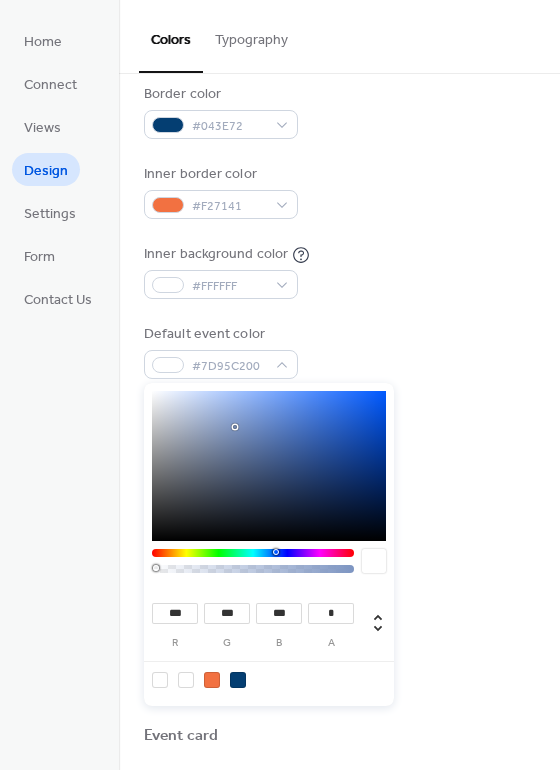 type on "***" 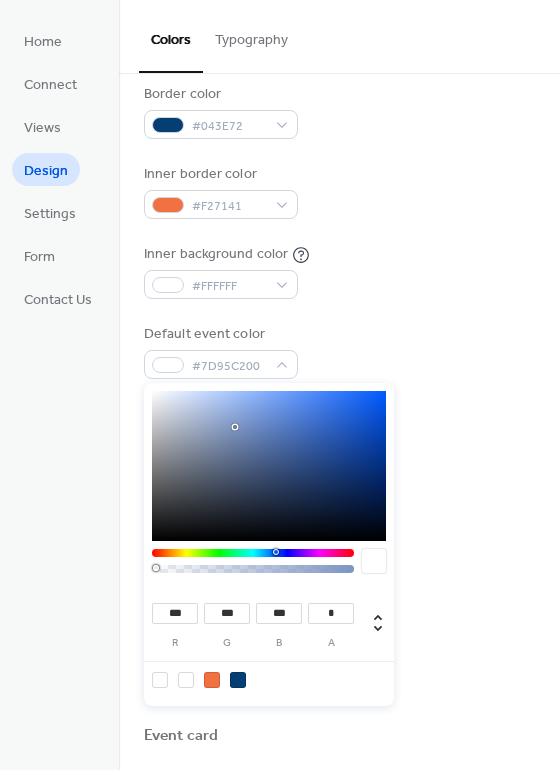 type on "***" 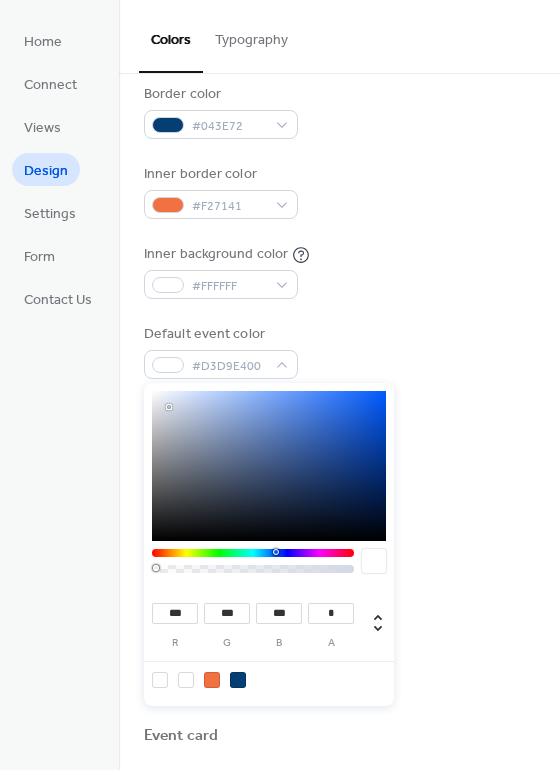 type on "***" 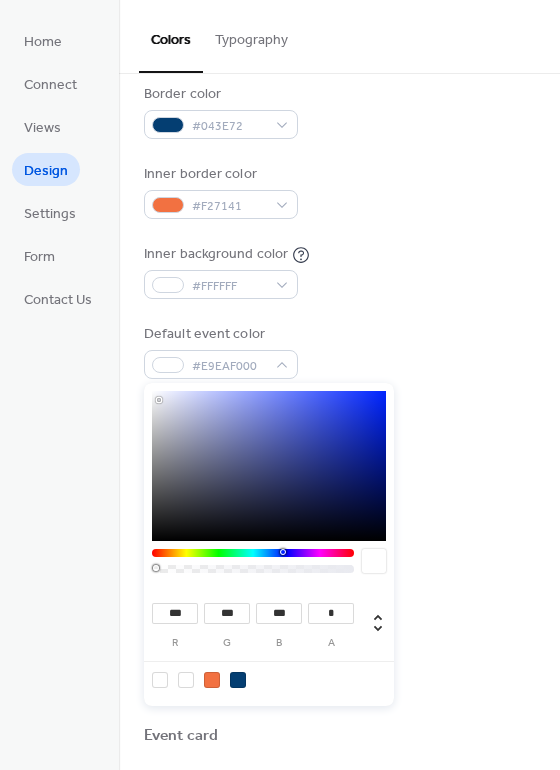 type on "***" 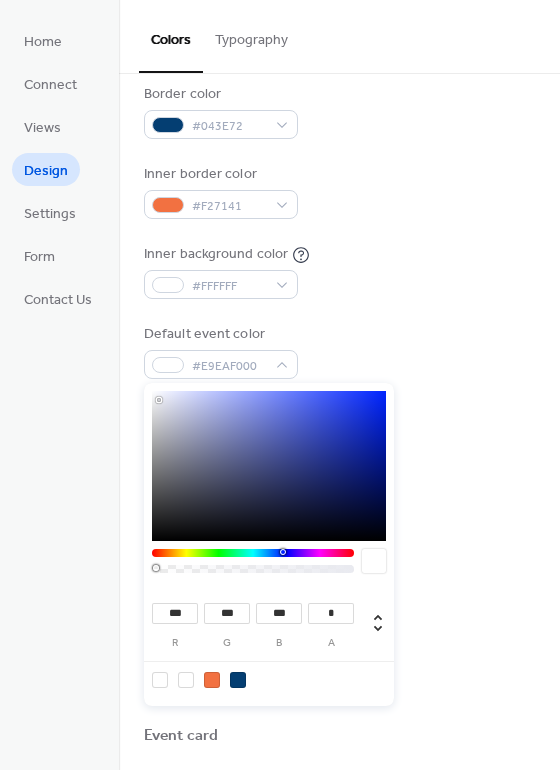 type on "***" 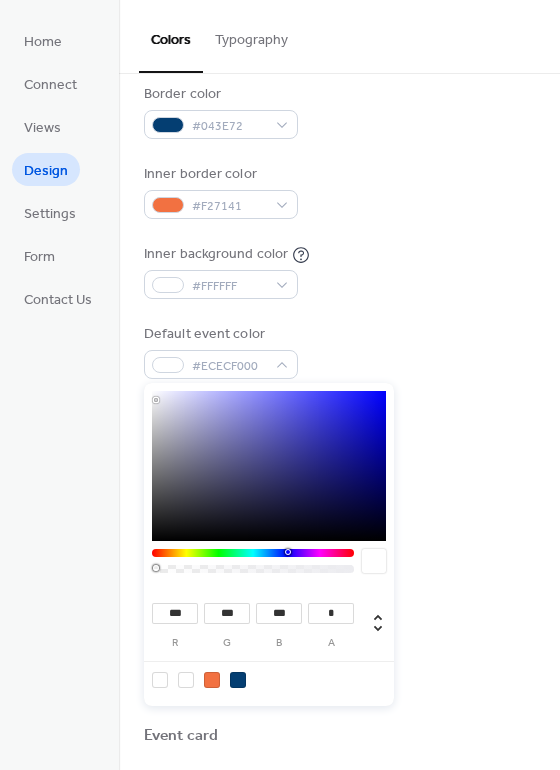 type on "***" 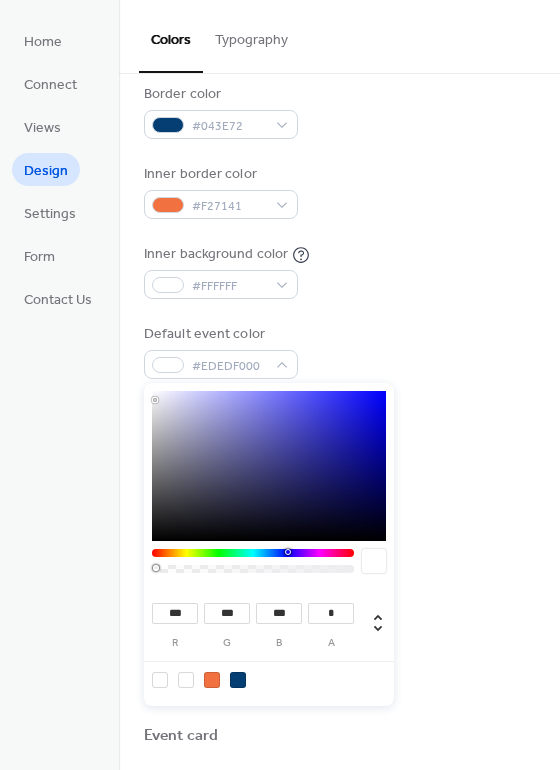 type on "***" 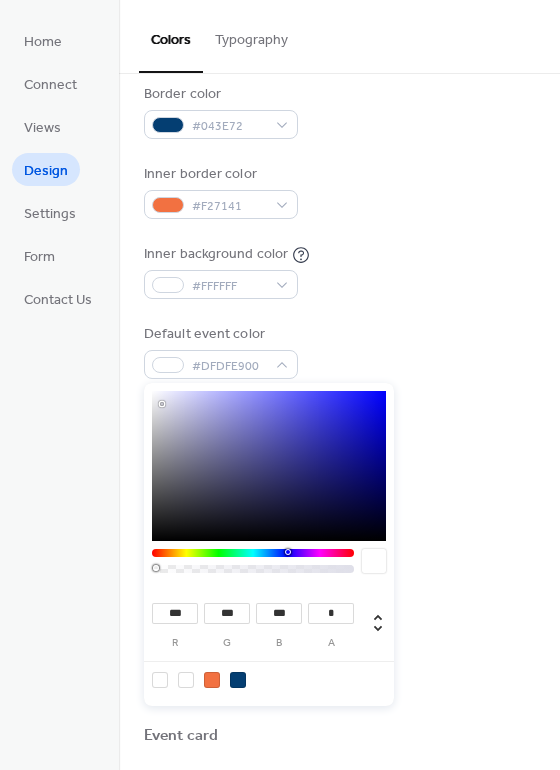 type on "***" 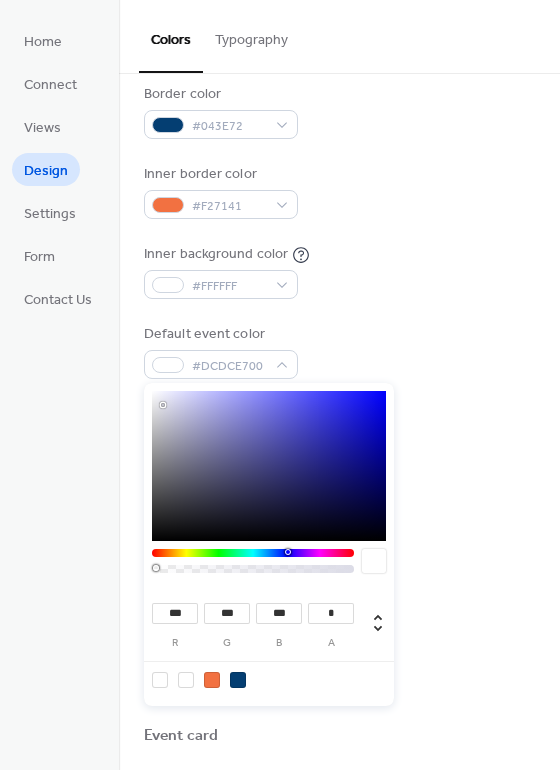 type on "***" 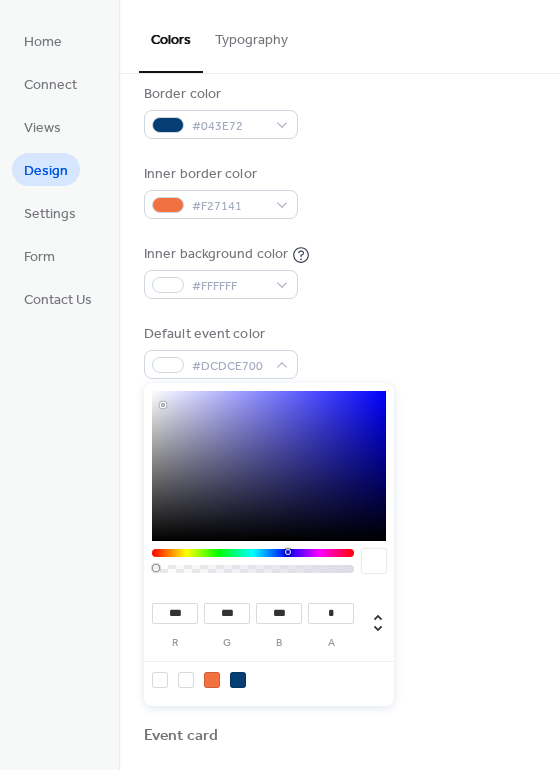 type on "***" 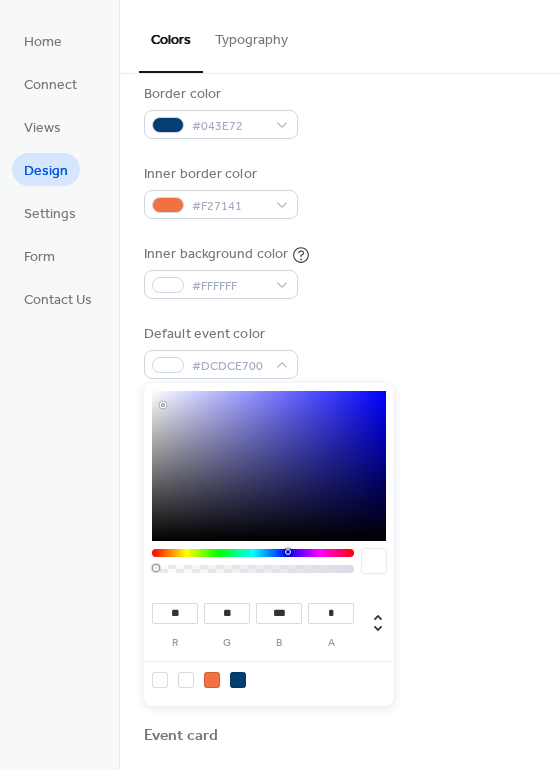 type on "**" 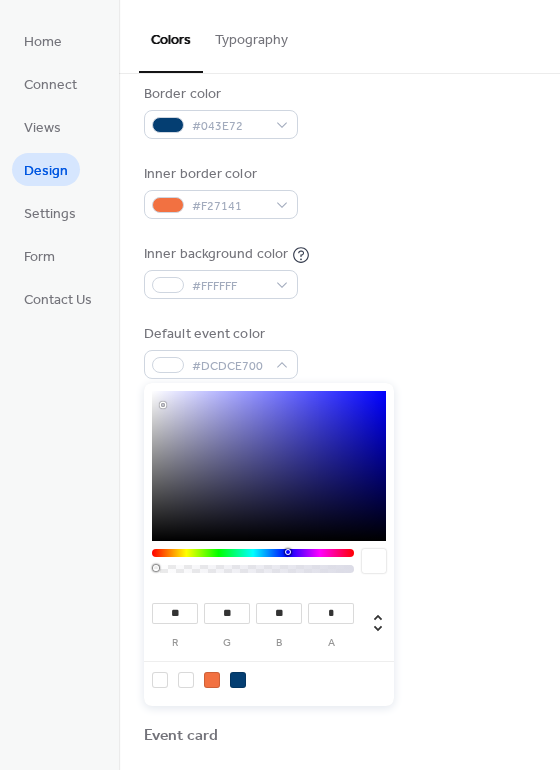 type on "**" 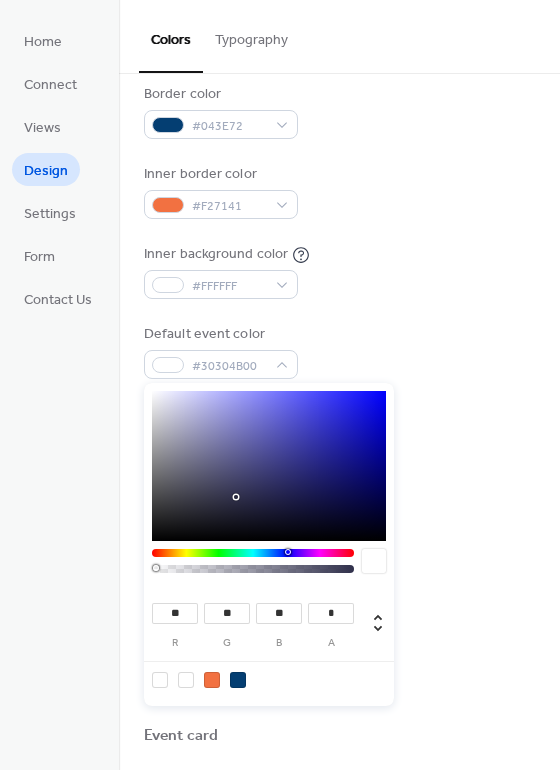 type on "**" 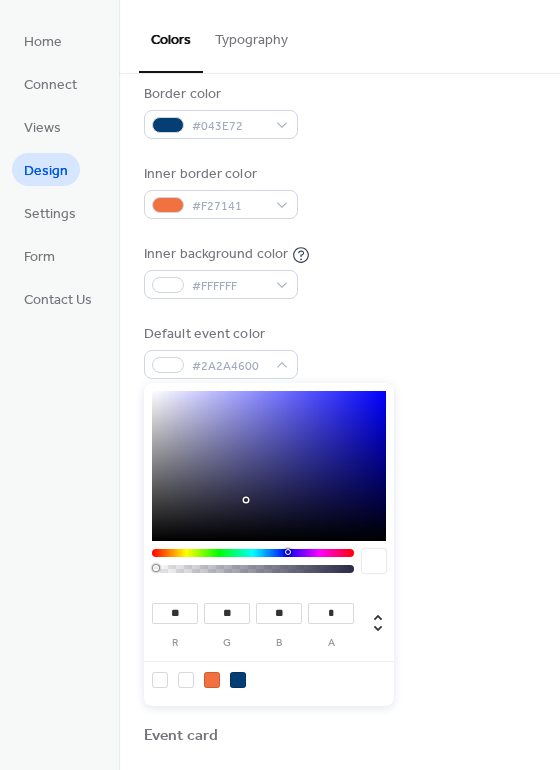 drag, startPoint x: 292, startPoint y: 436, endPoint x: 245, endPoint y: 500, distance: 79.40403 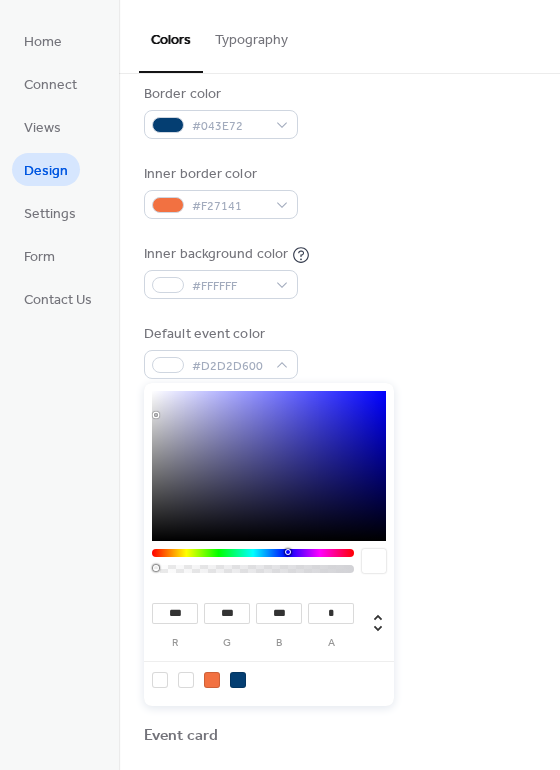 click at bounding box center (269, 466) 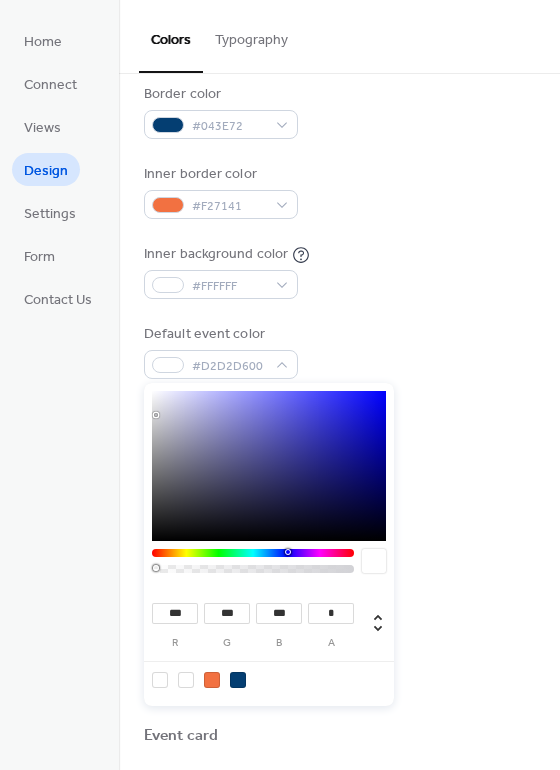 click at bounding box center [156, 415] 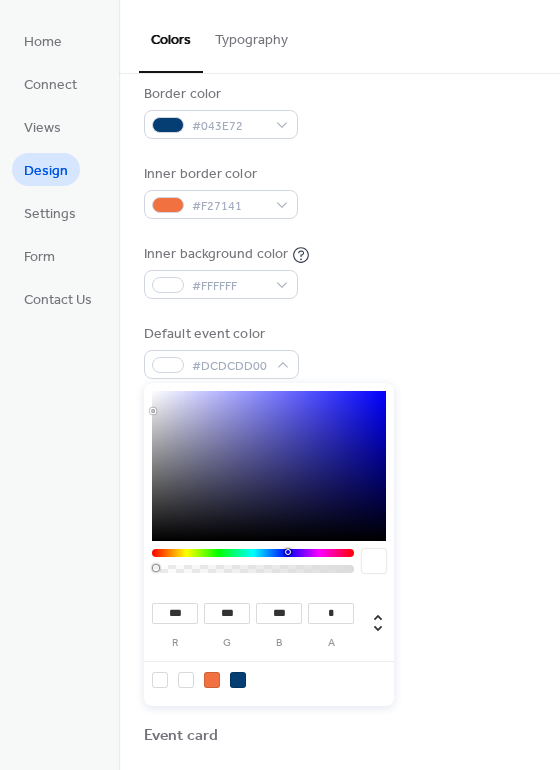 type on "***" 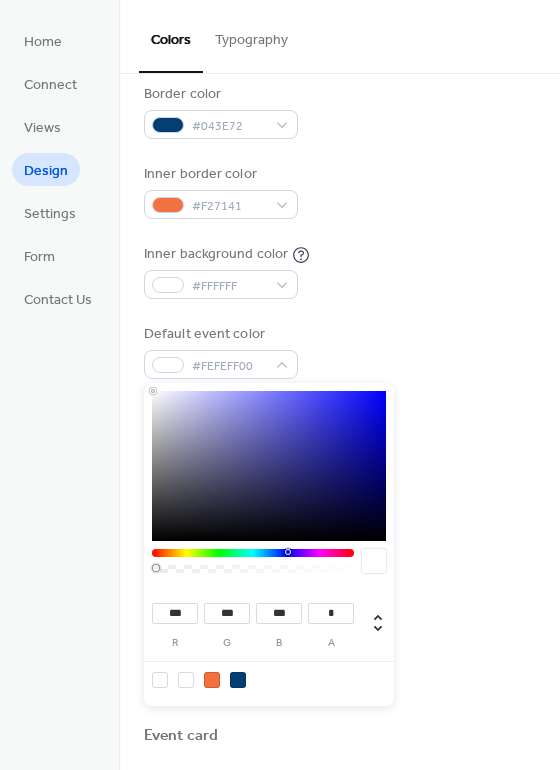 type on "***" 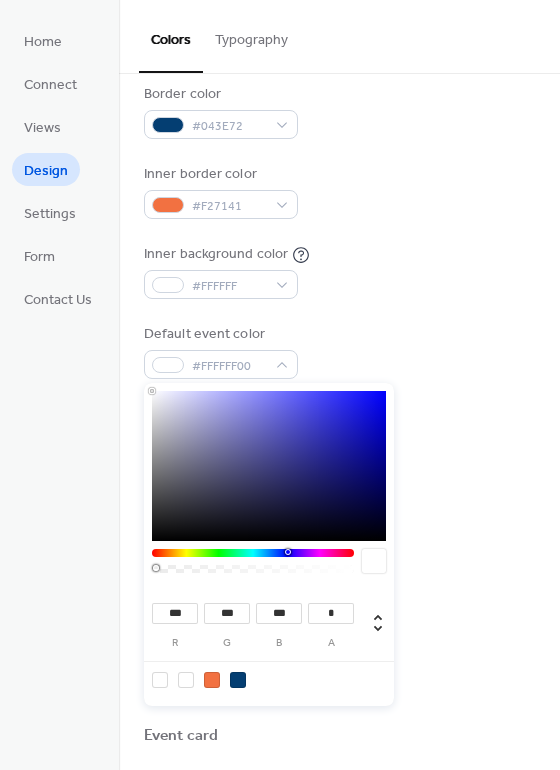 click at bounding box center [186, 680] 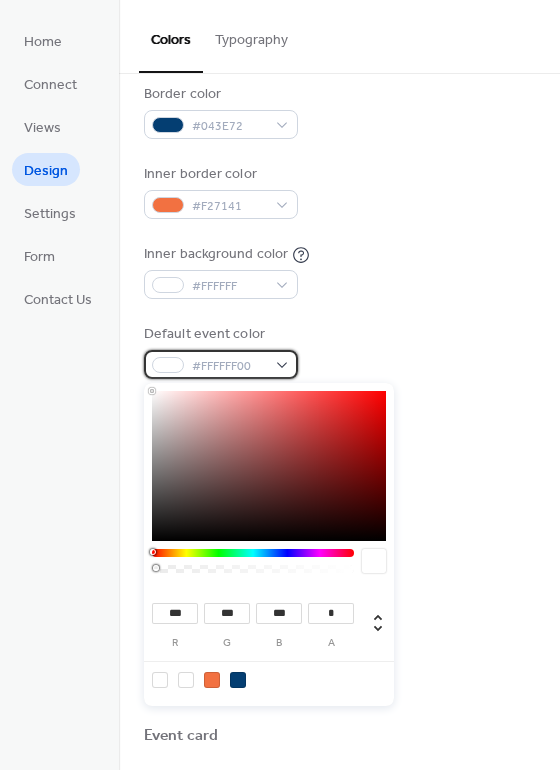 click on "#FFFFFF00" at bounding box center (229, 366) 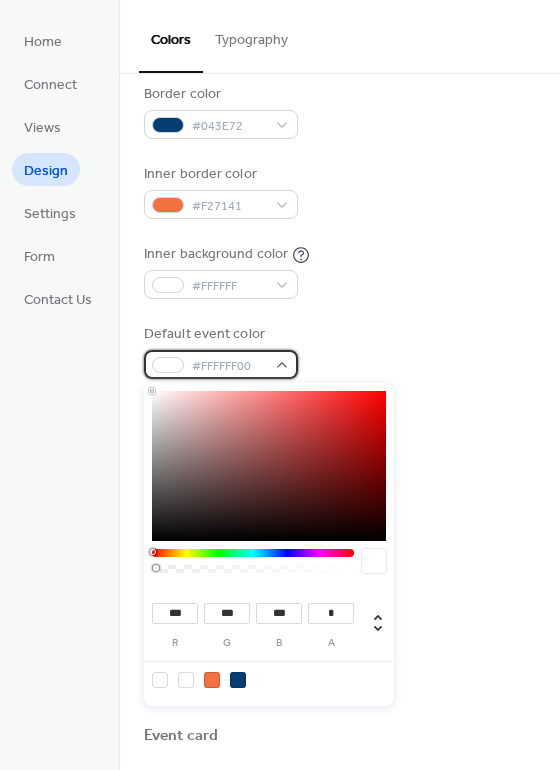click at bounding box center [168, 365] 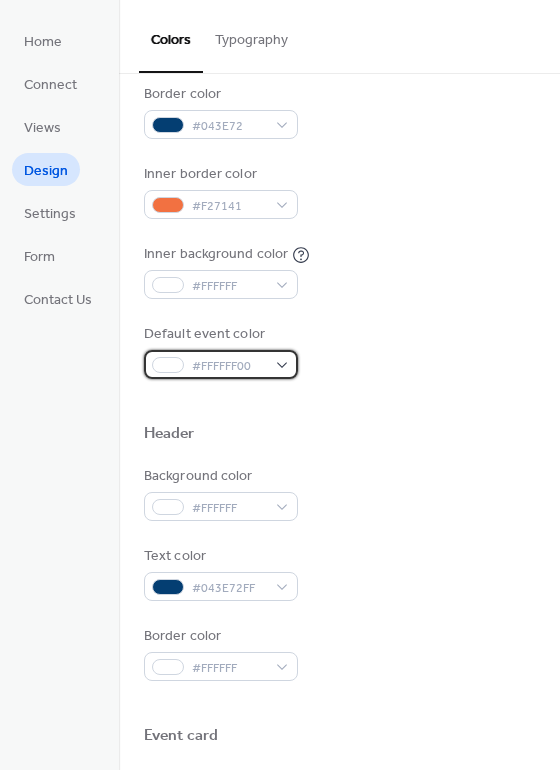 click at bounding box center (168, 365) 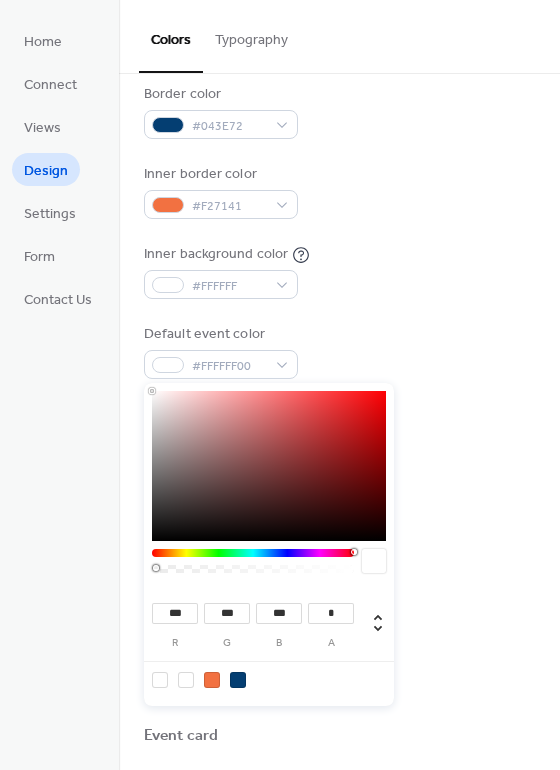 drag, startPoint x: 155, startPoint y: 555, endPoint x: 382, endPoint y: 546, distance: 227.17834 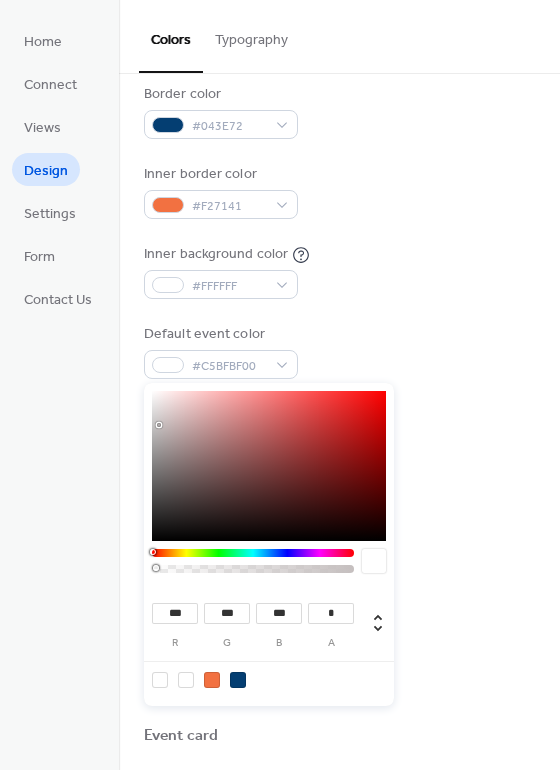 click at bounding box center (269, 466) 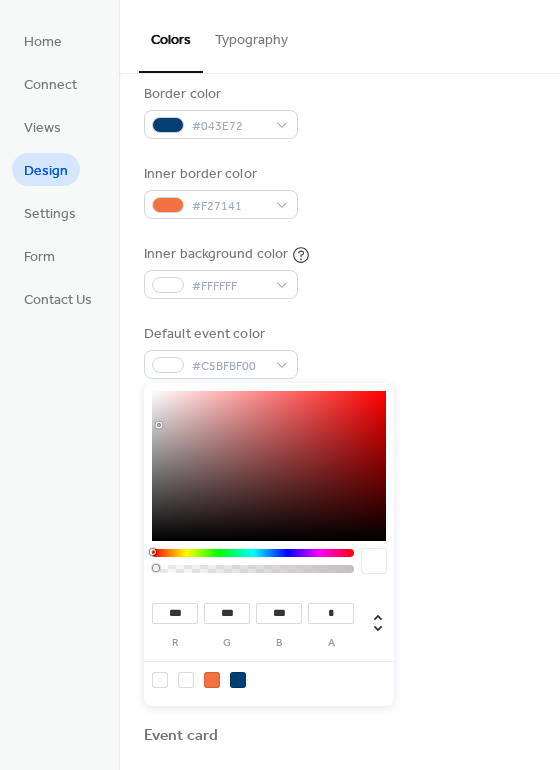 click at bounding box center [159, 425] 